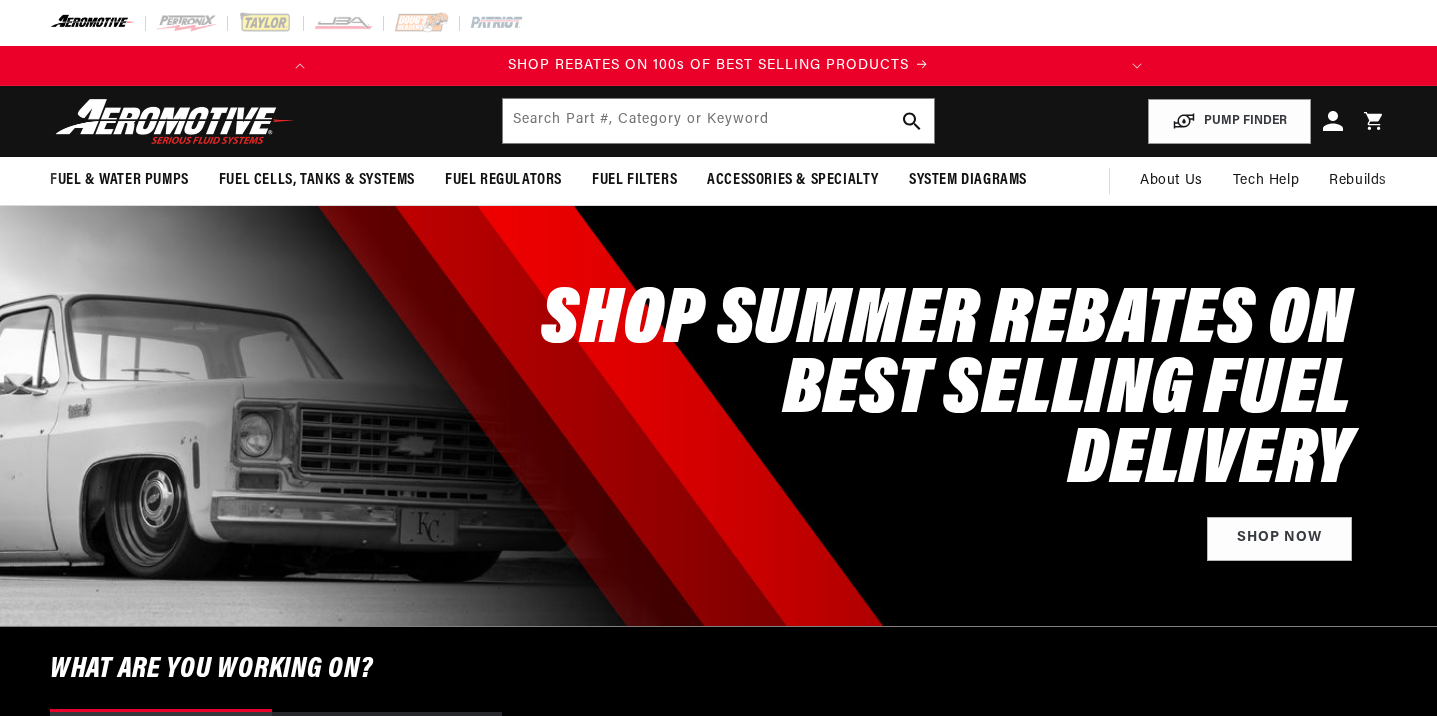scroll, scrollTop: 0, scrollLeft: 0, axis: both 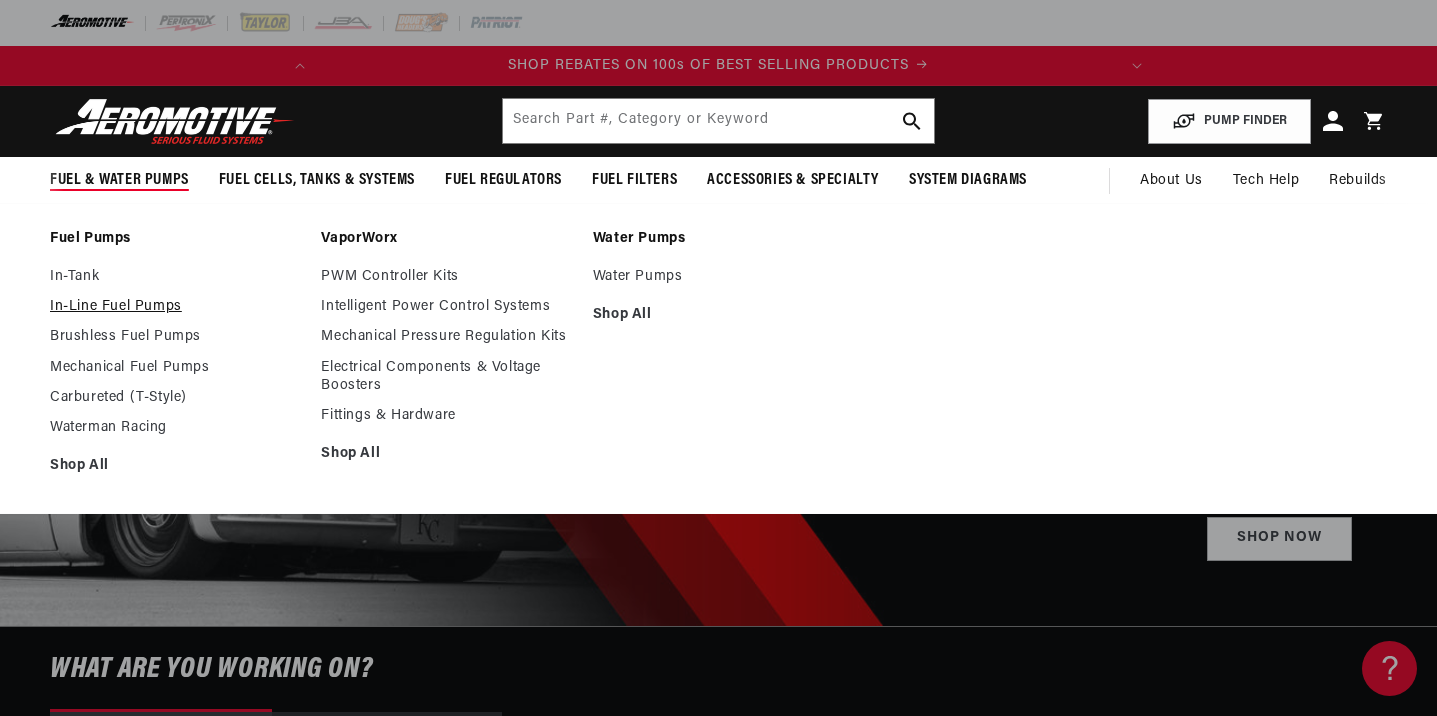 click on "In-Line Fuel Pumps" at bounding box center [175, 307] 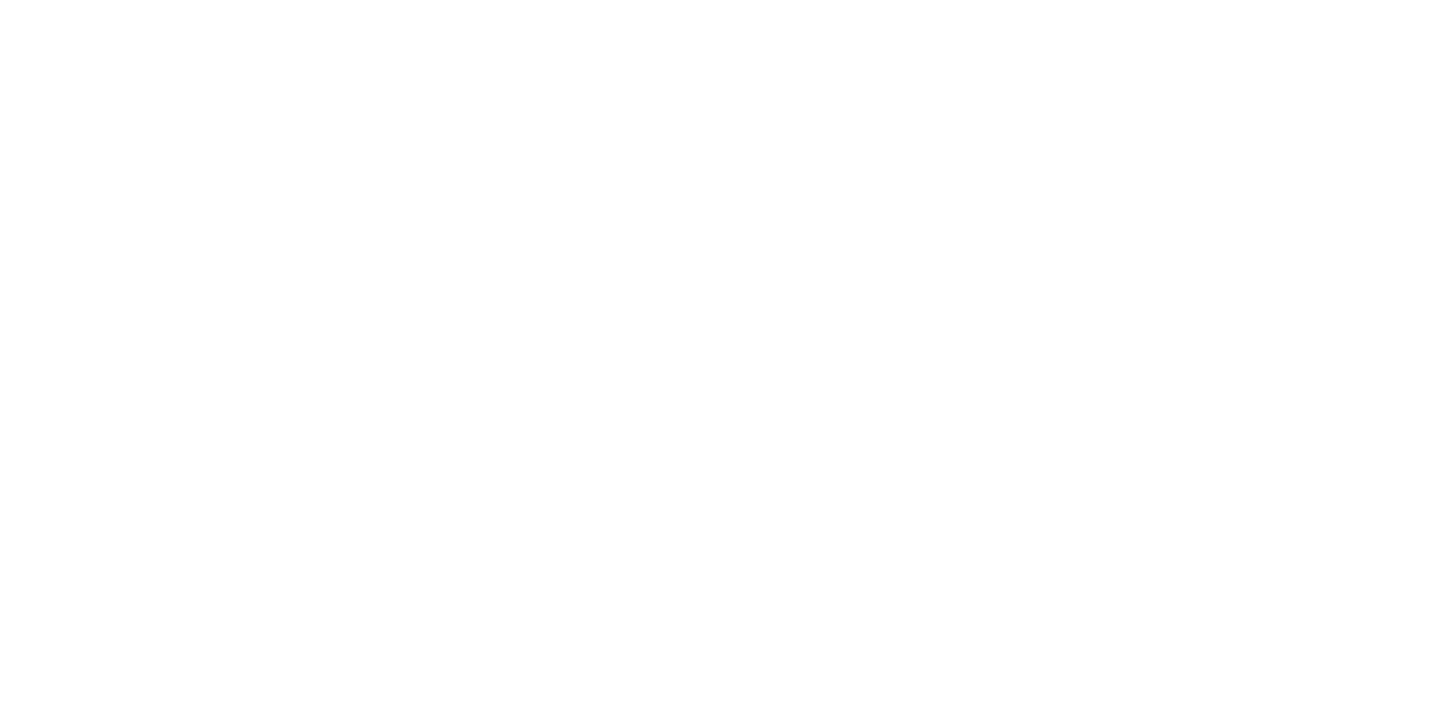 scroll, scrollTop: 0, scrollLeft: 0, axis: both 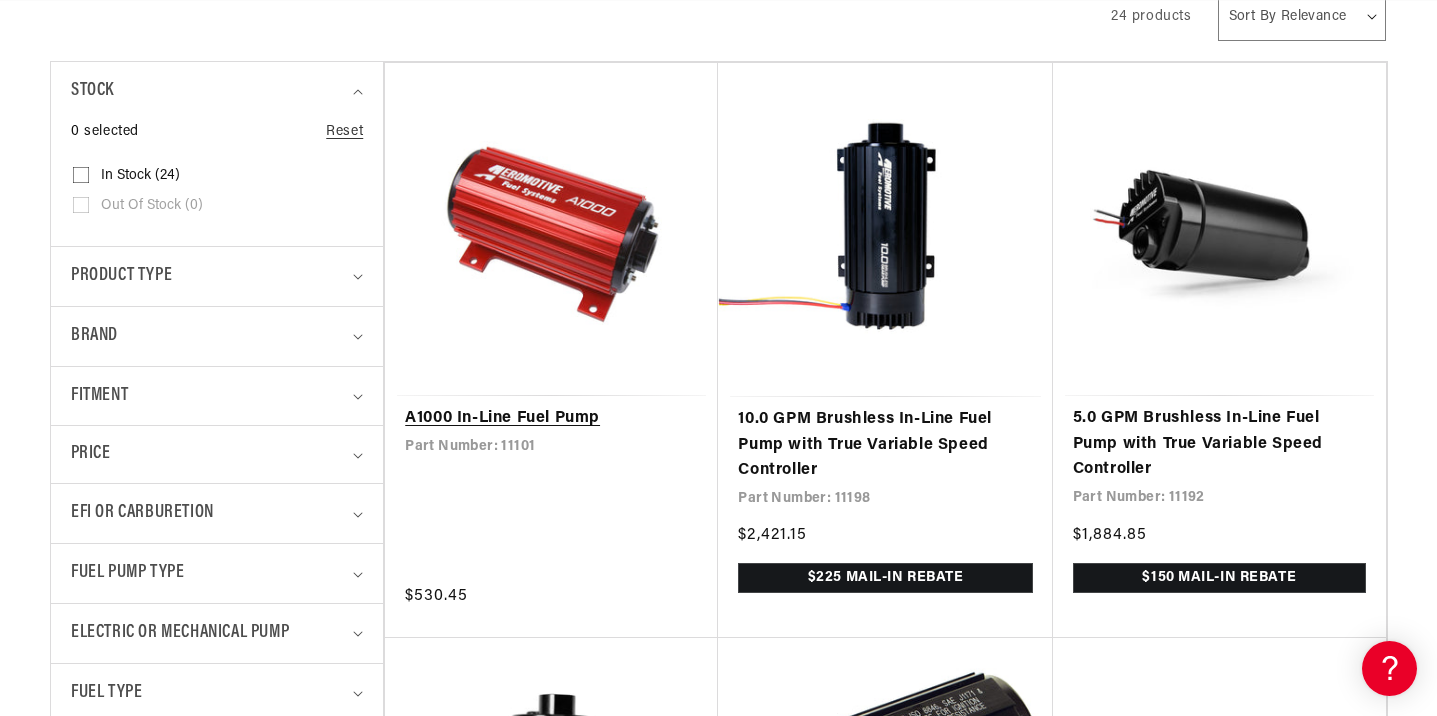 click on "A1000 In-Line Fuel Pump" at bounding box center [551, 419] 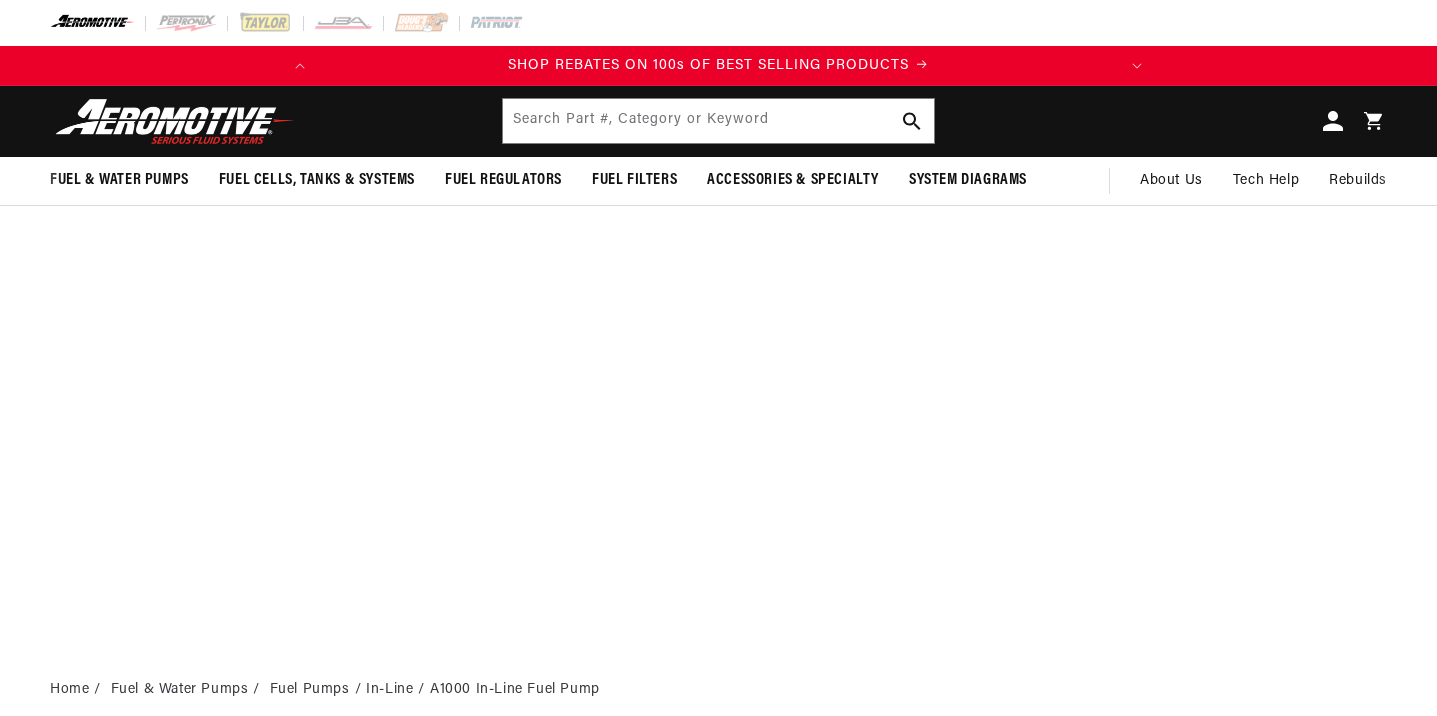 scroll, scrollTop: 0, scrollLeft: 0, axis: both 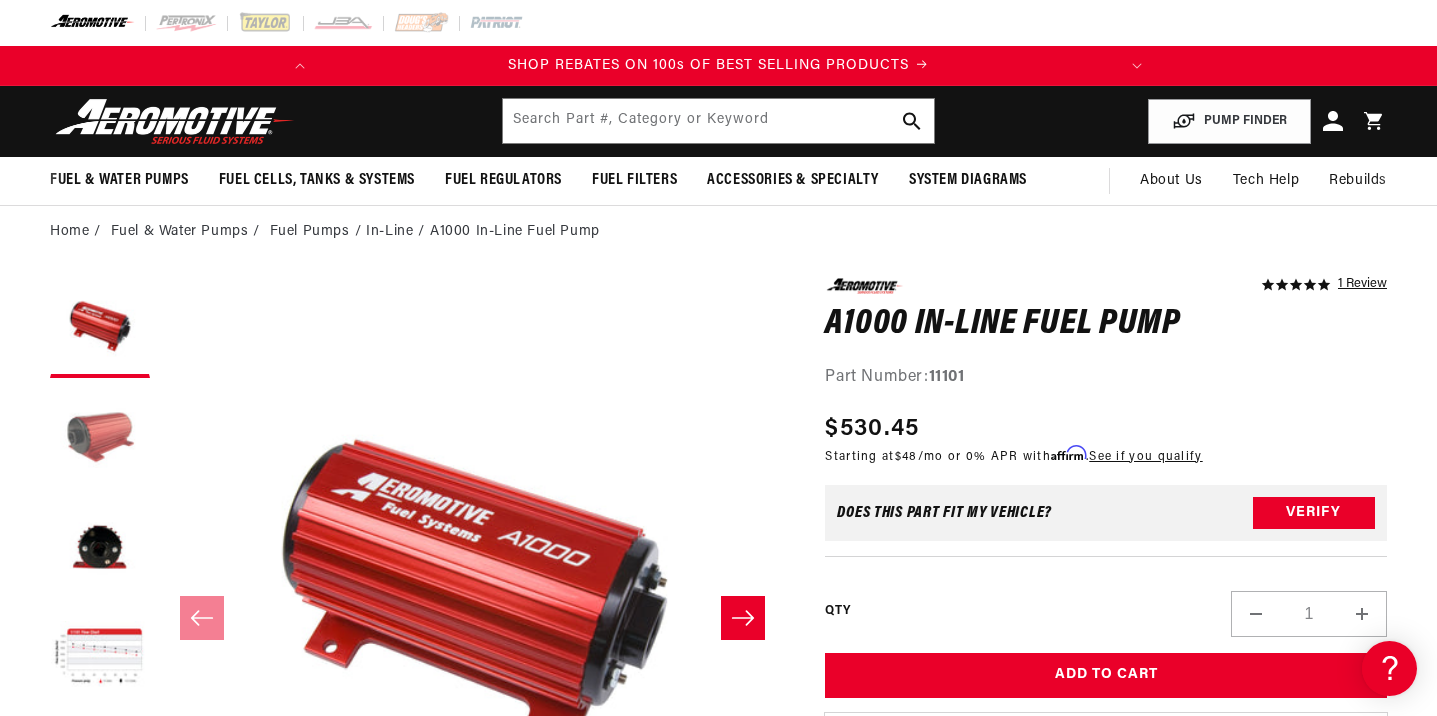 click at bounding box center (100, 438) 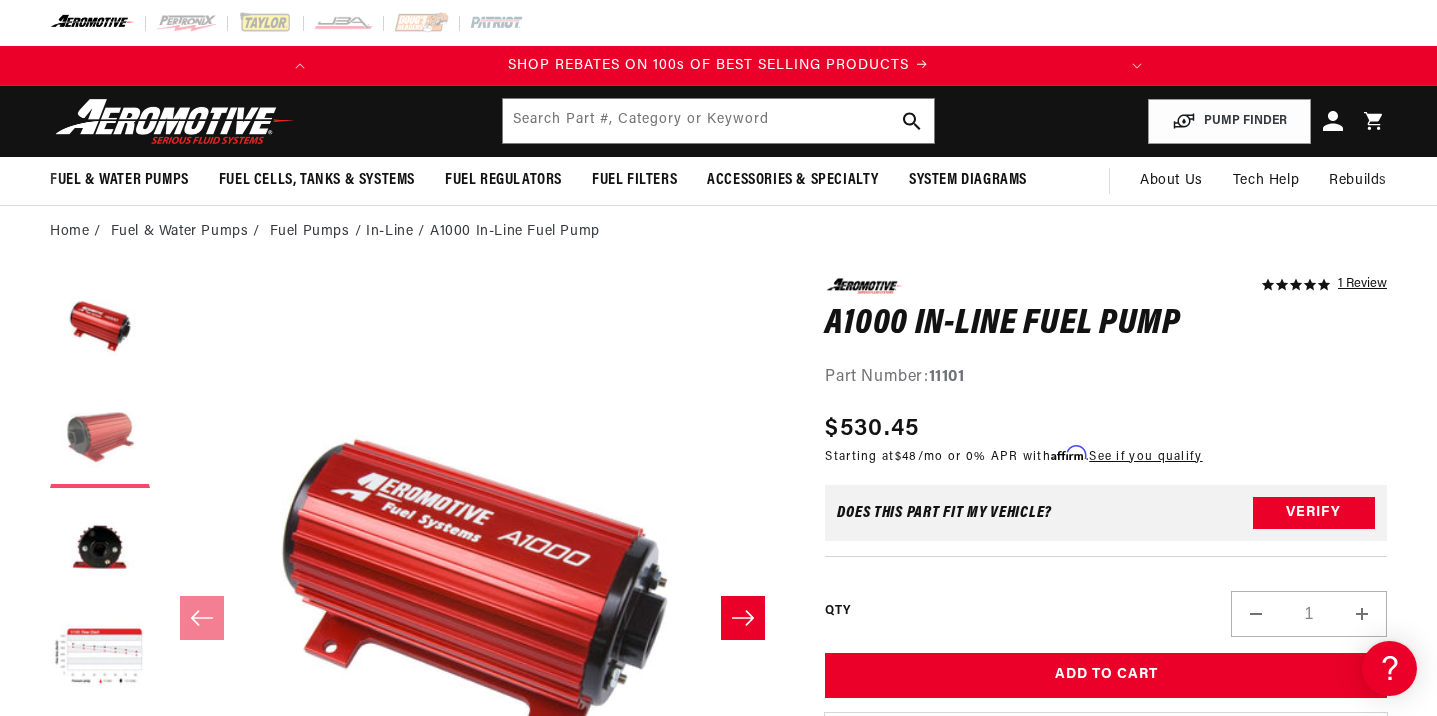 scroll, scrollTop: 1, scrollLeft: 176, axis: both 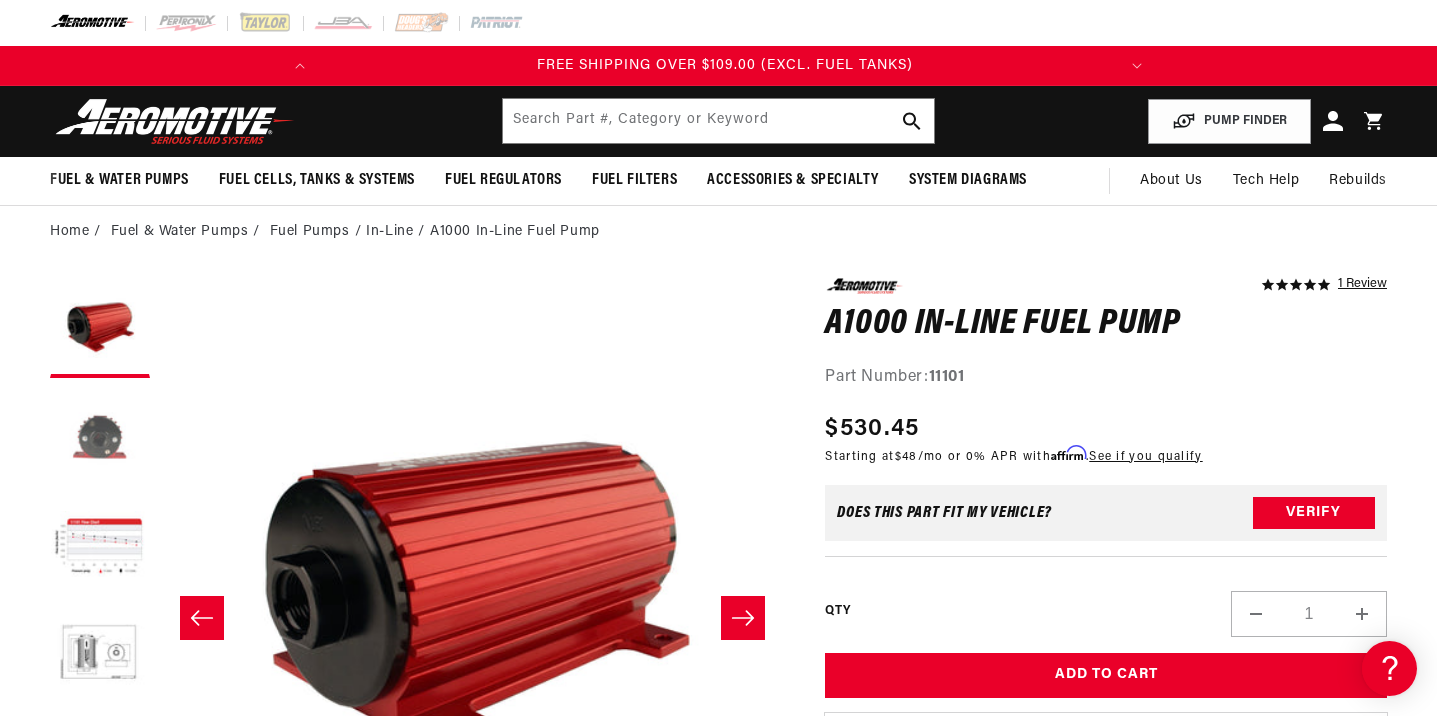 click at bounding box center [100, 438] 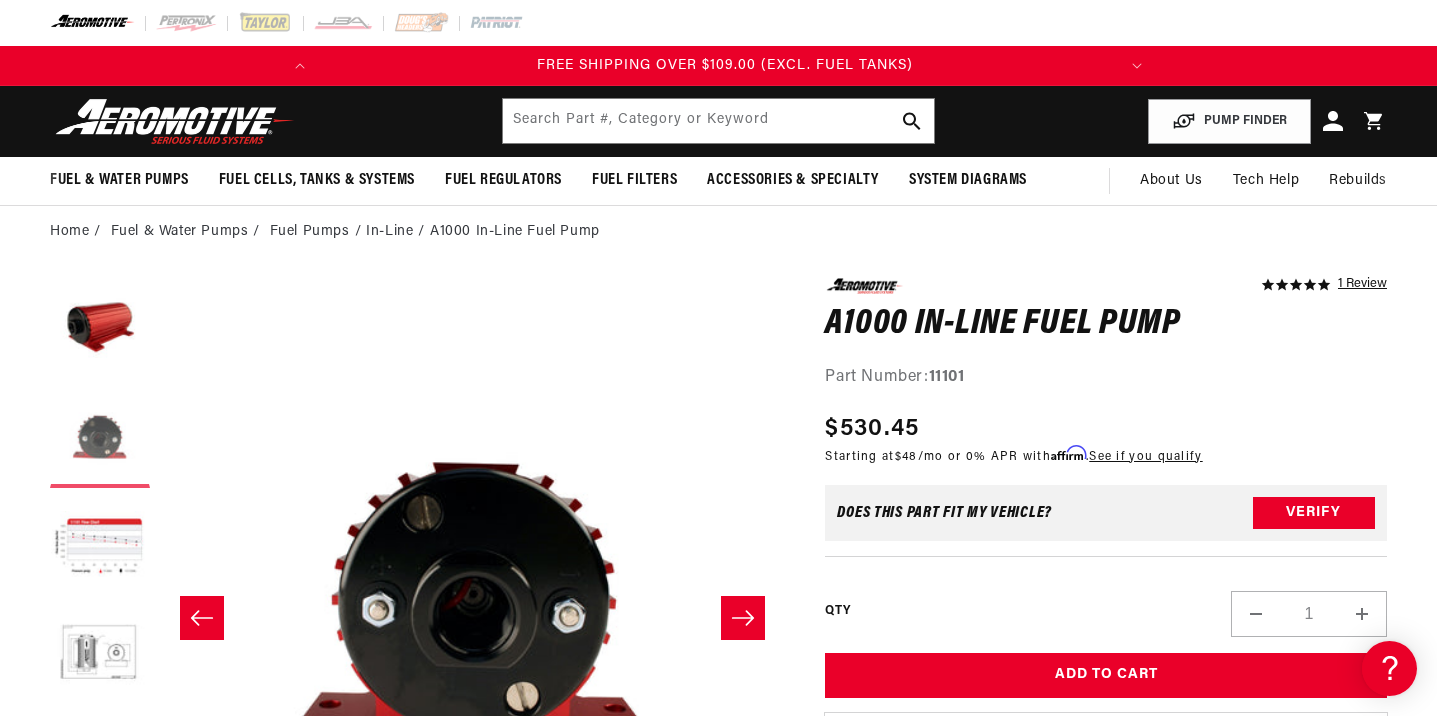 scroll, scrollTop: 1, scrollLeft: 1250, axis: both 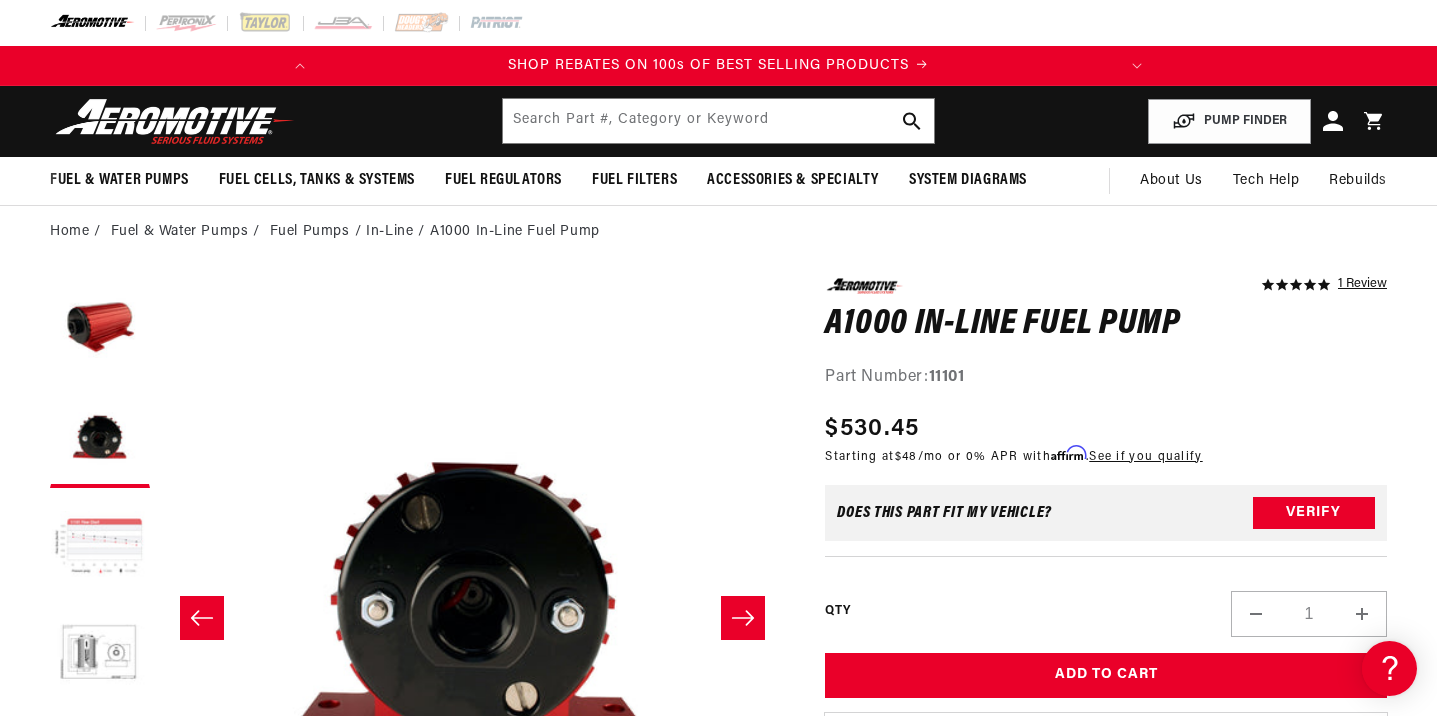click at bounding box center (100, 548) 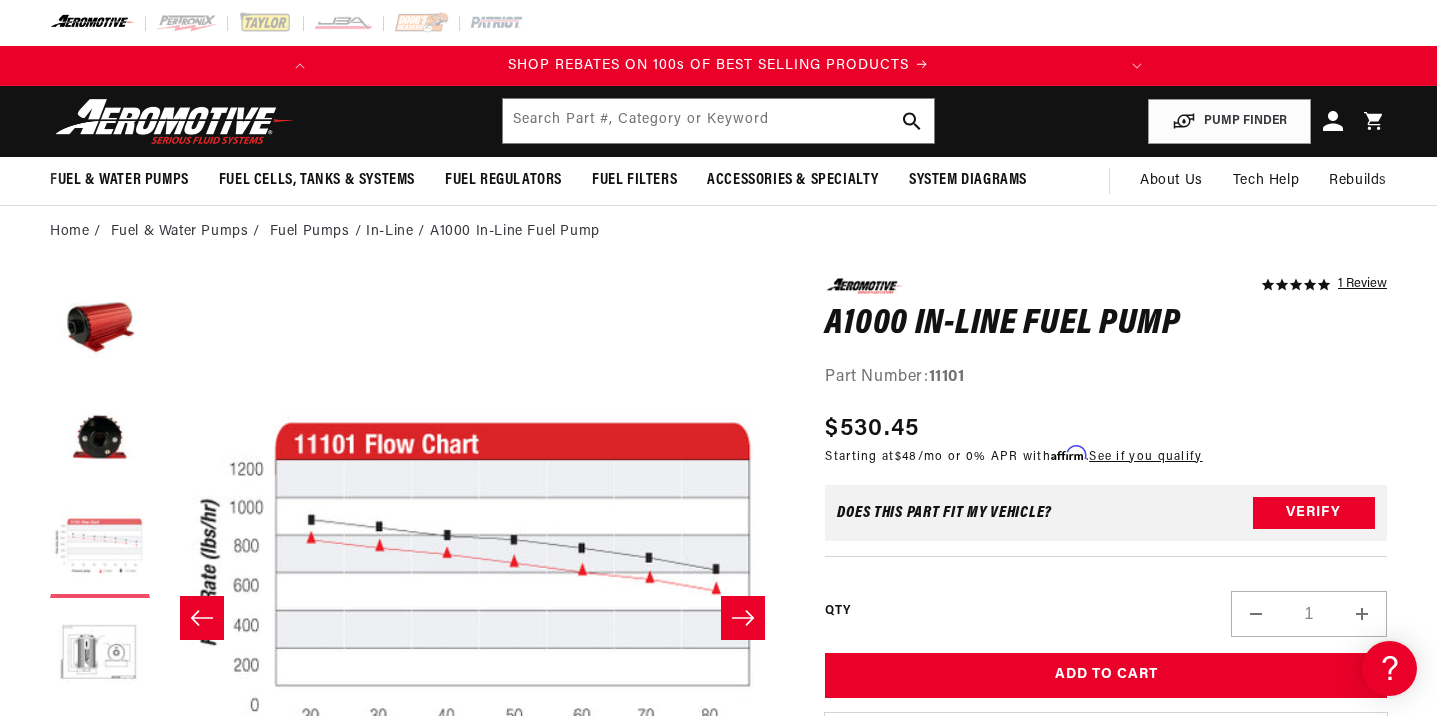 scroll, scrollTop: 1, scrollLeft: 1876, axis: both 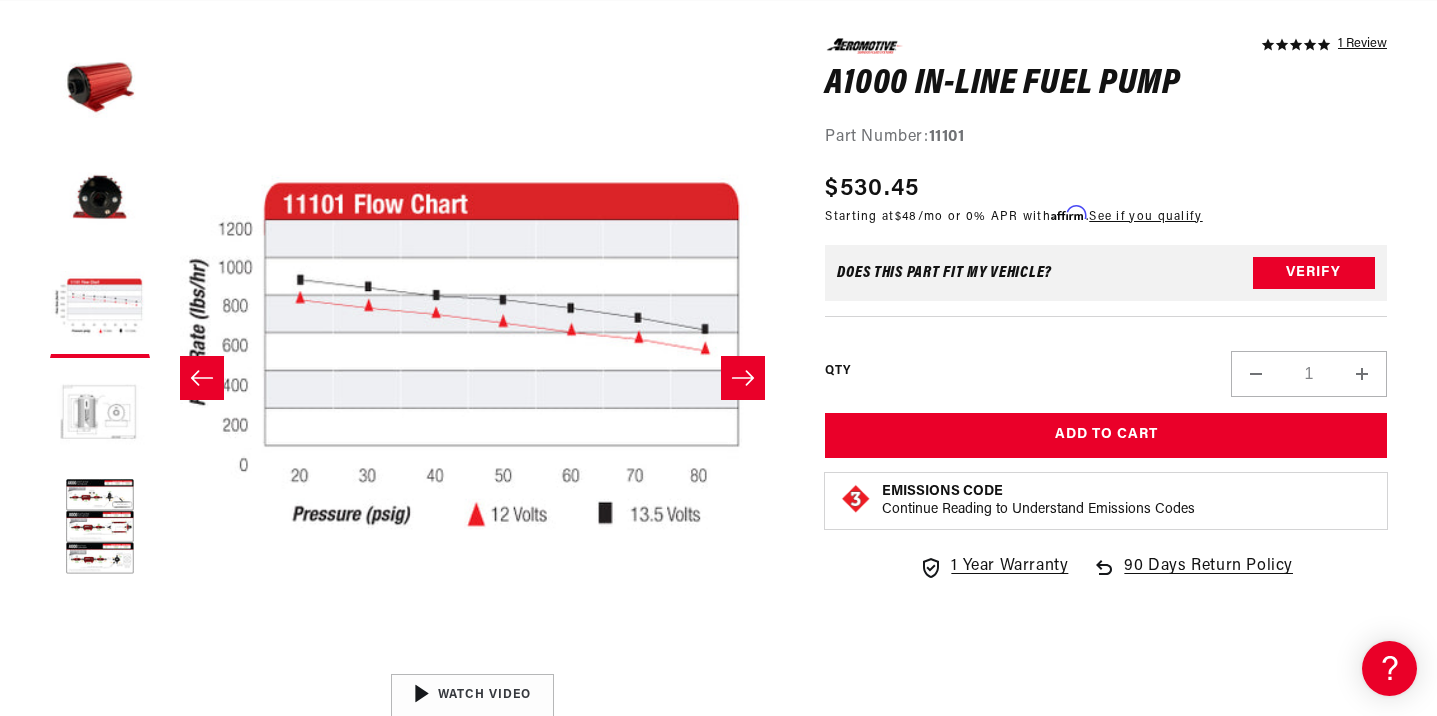 click at bounding box center [100, 418] 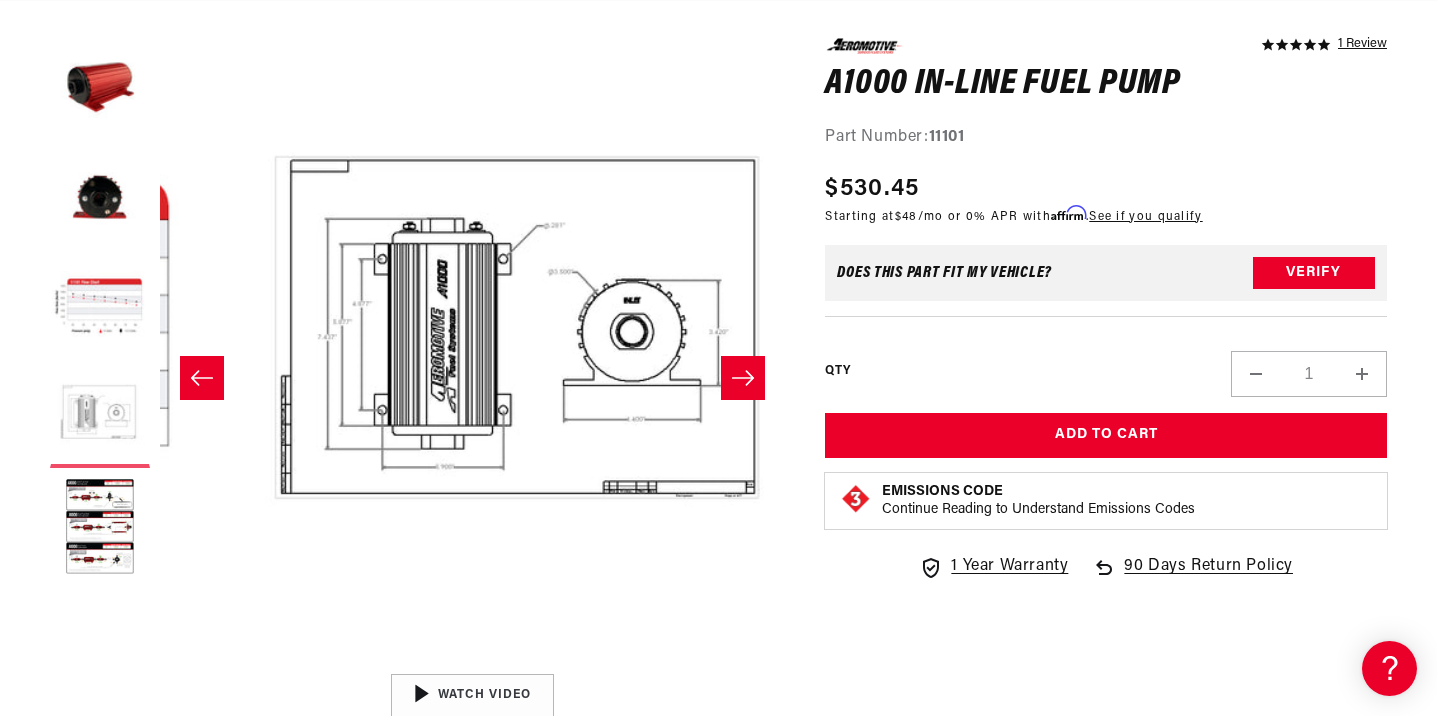 scroll, scrollTop: 1, scrollLeft: 2501, axis: both 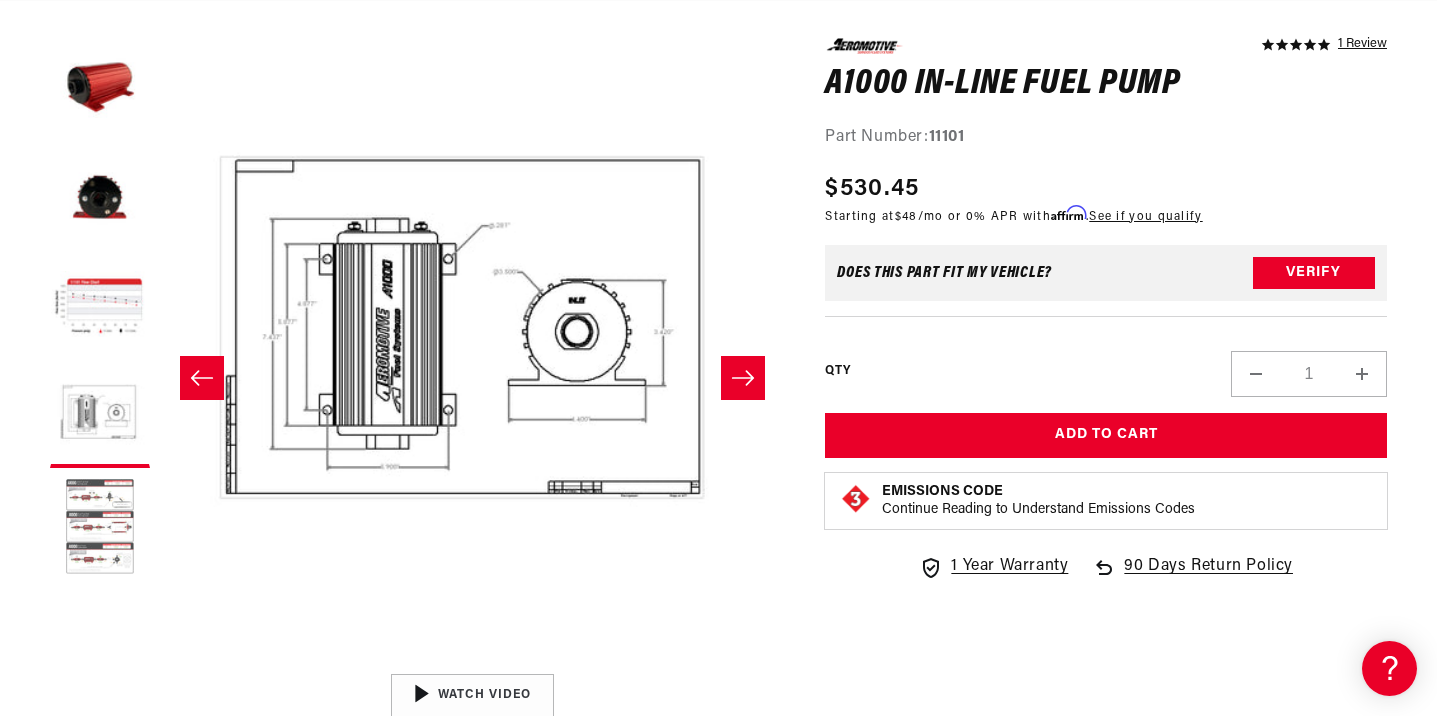 click at bounding box center [100, 528] 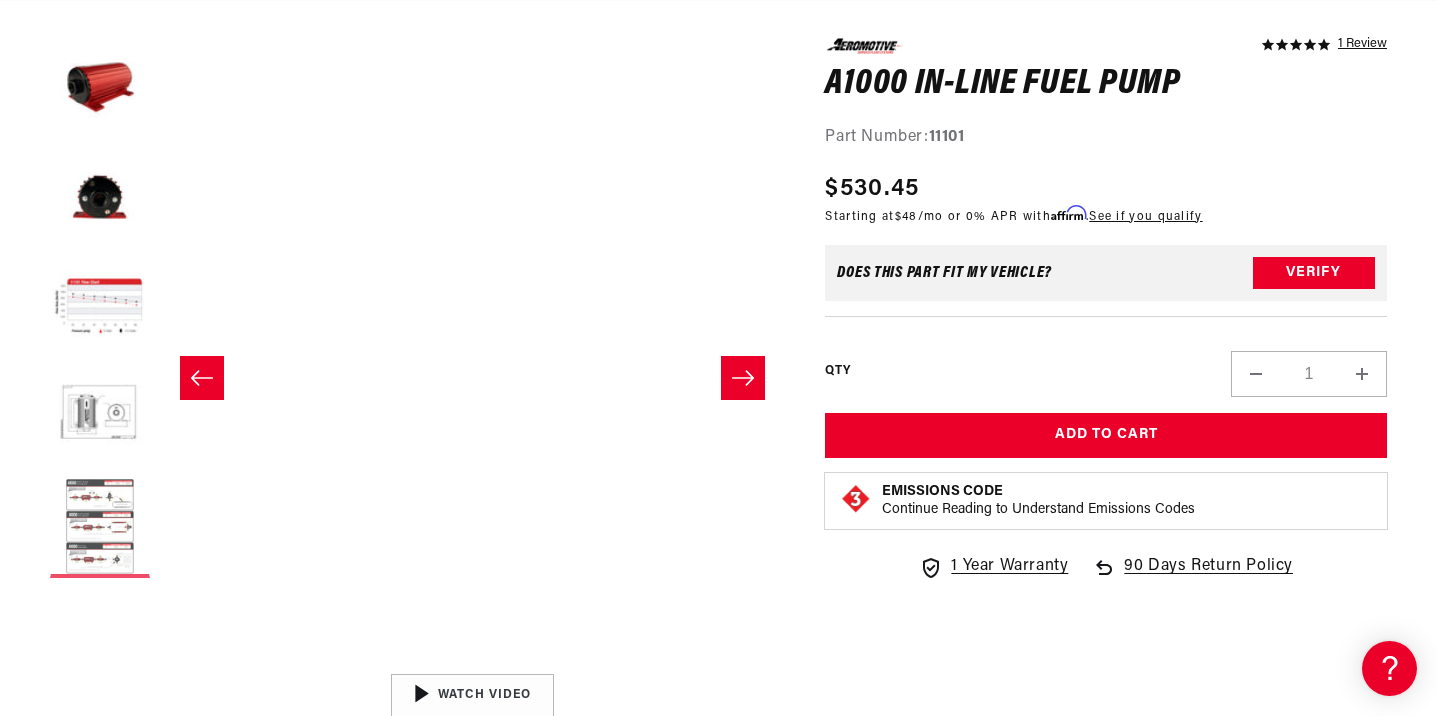 scroll, scrollTop: 1, scrollLeft: 3126, axis: both 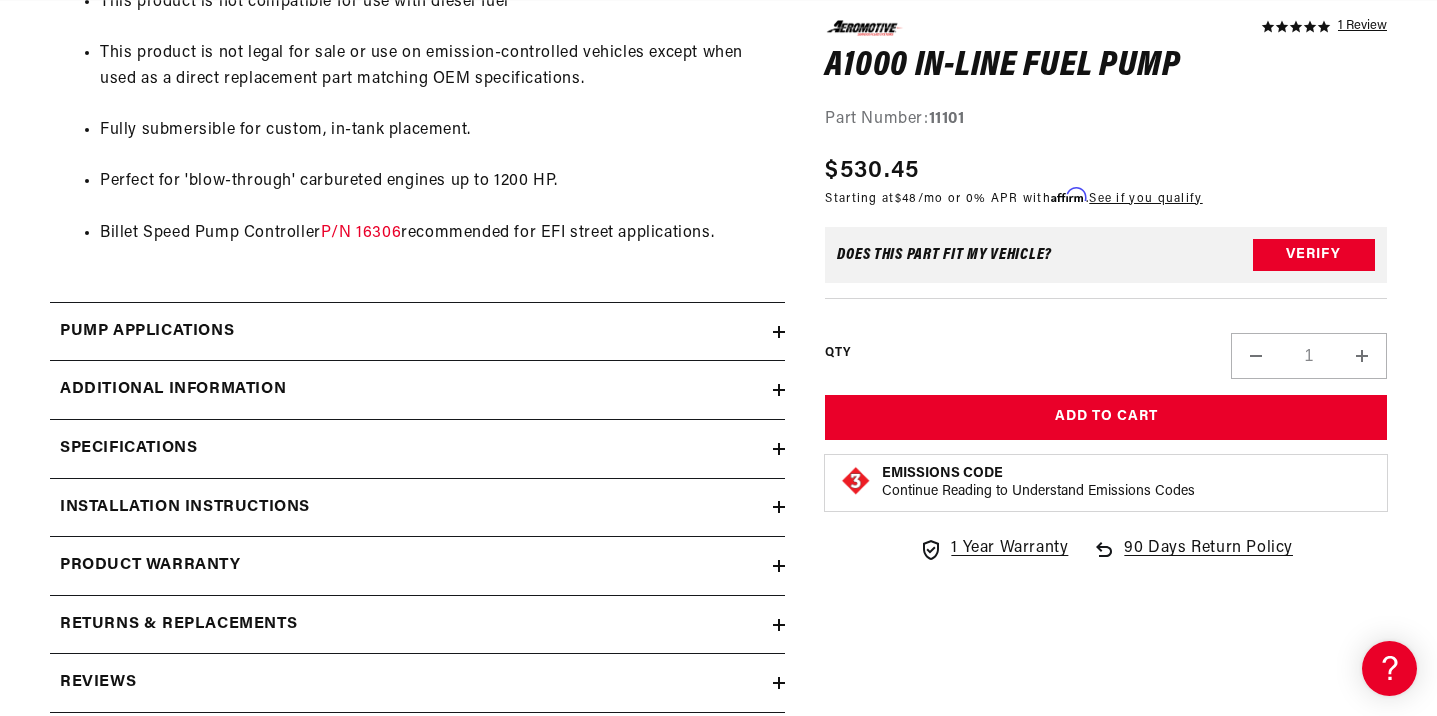 click 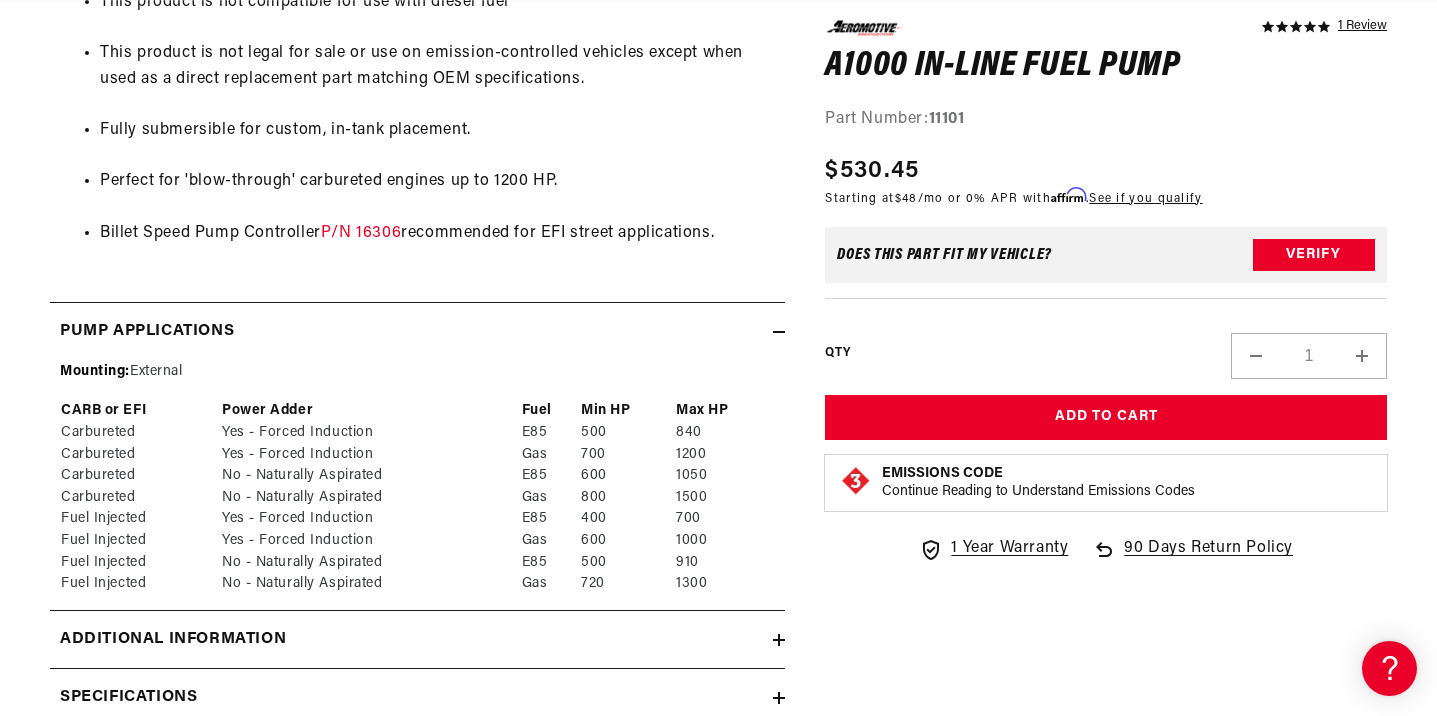 click 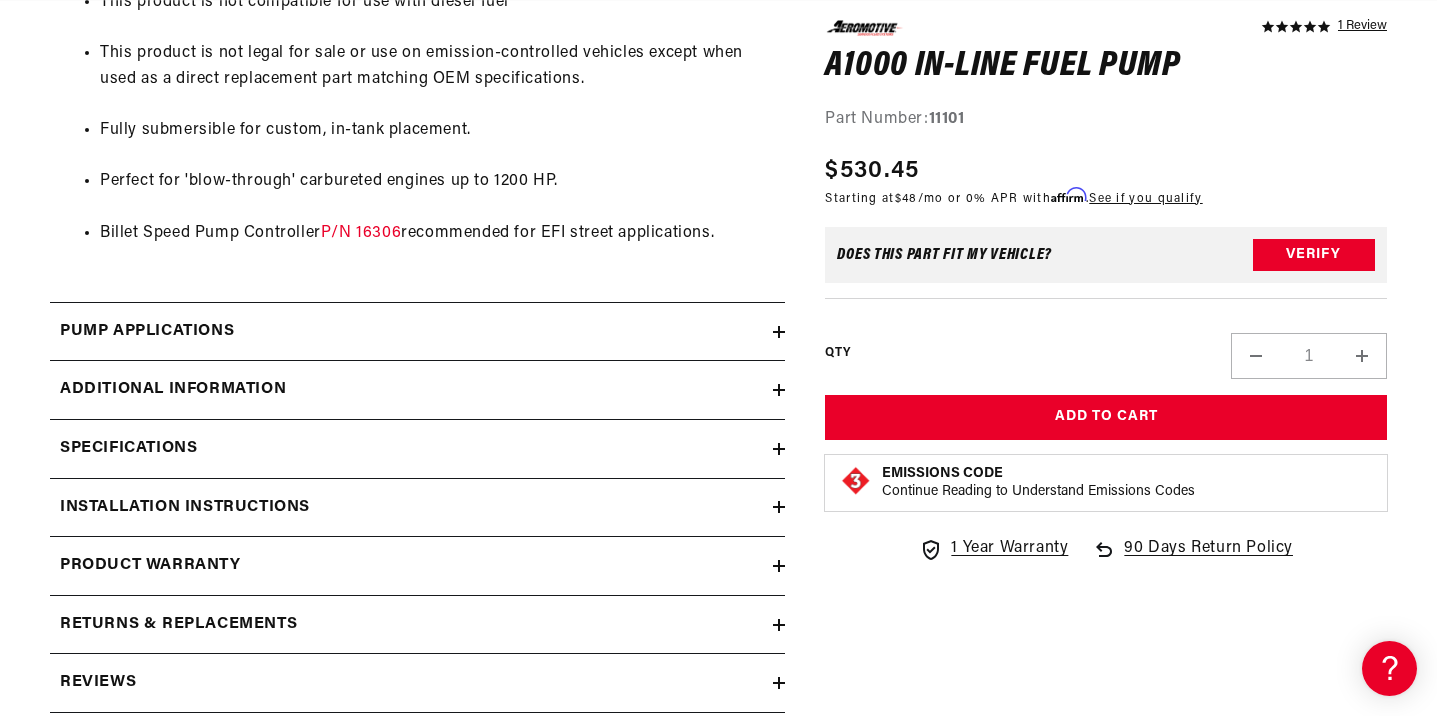 click 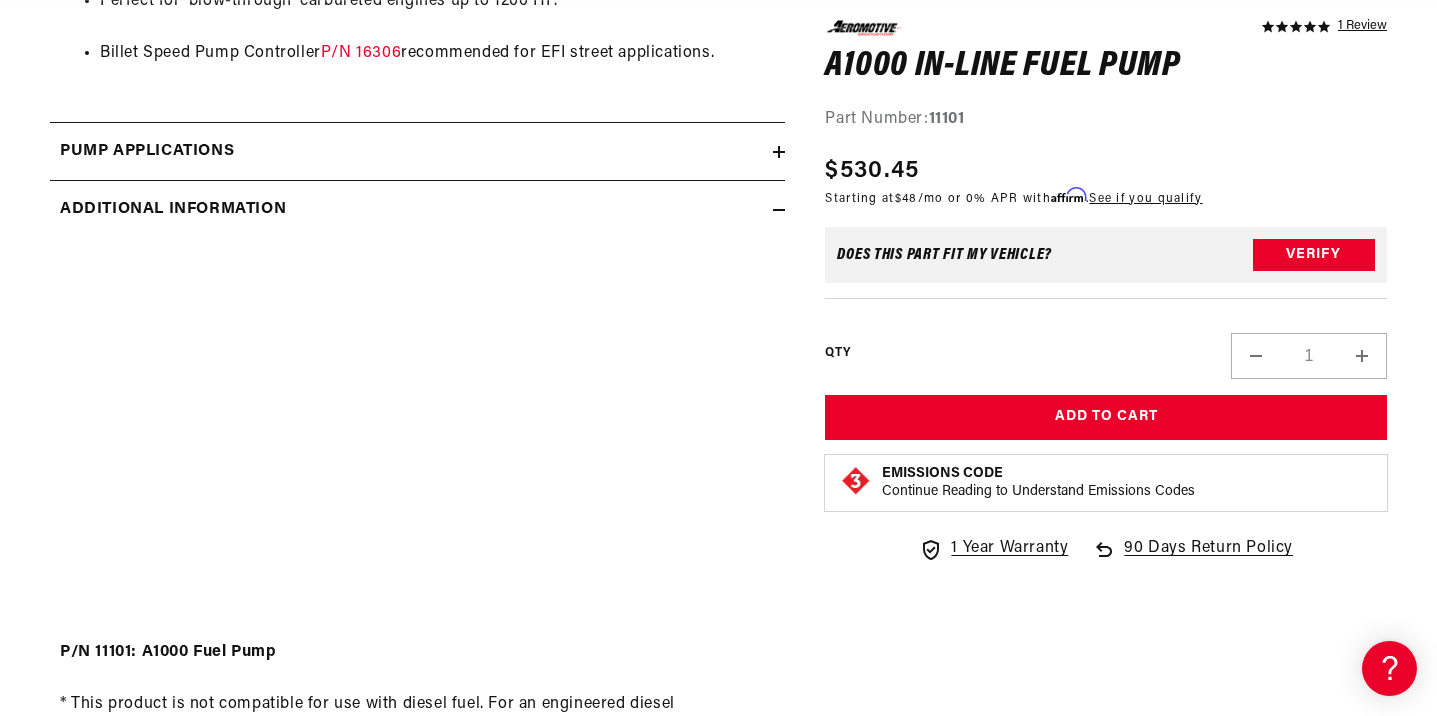 scroll, scrollTop: 0, scrollLeft: 791, axis: horizontal 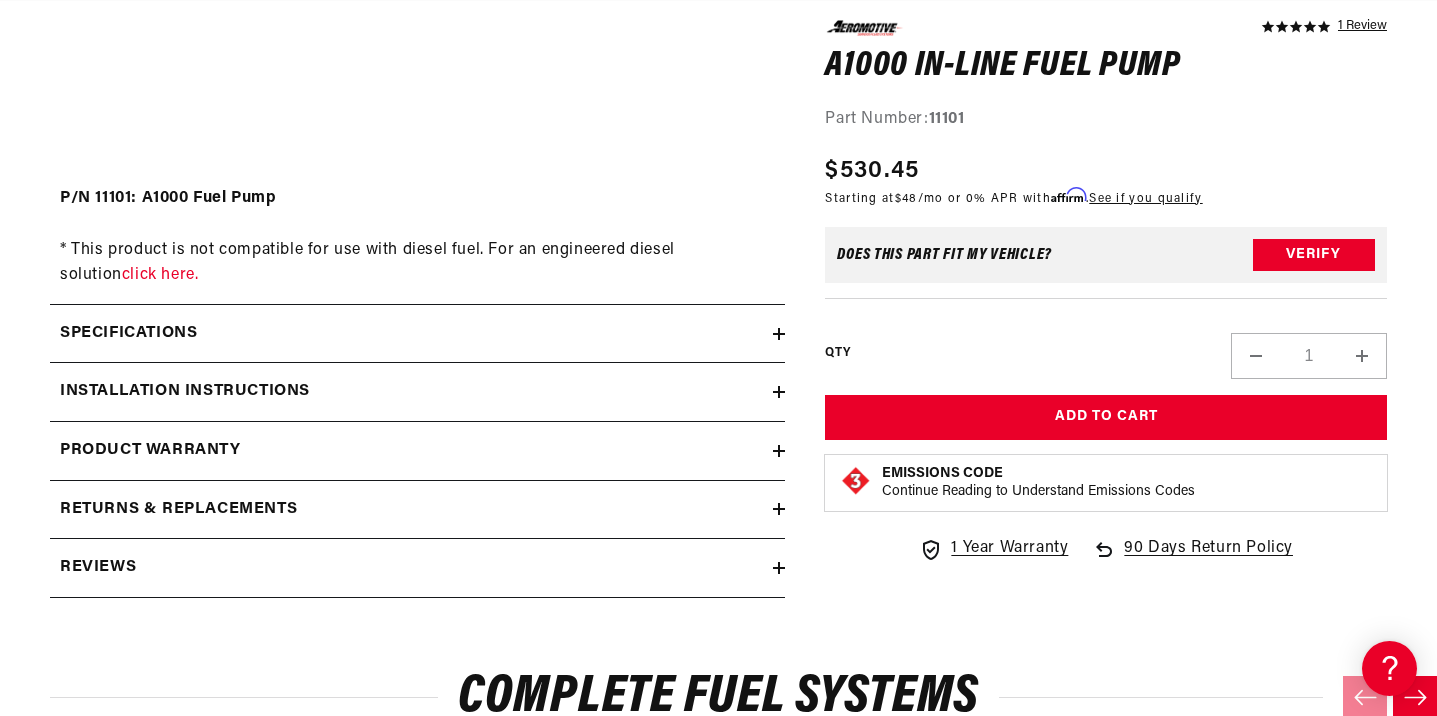 click 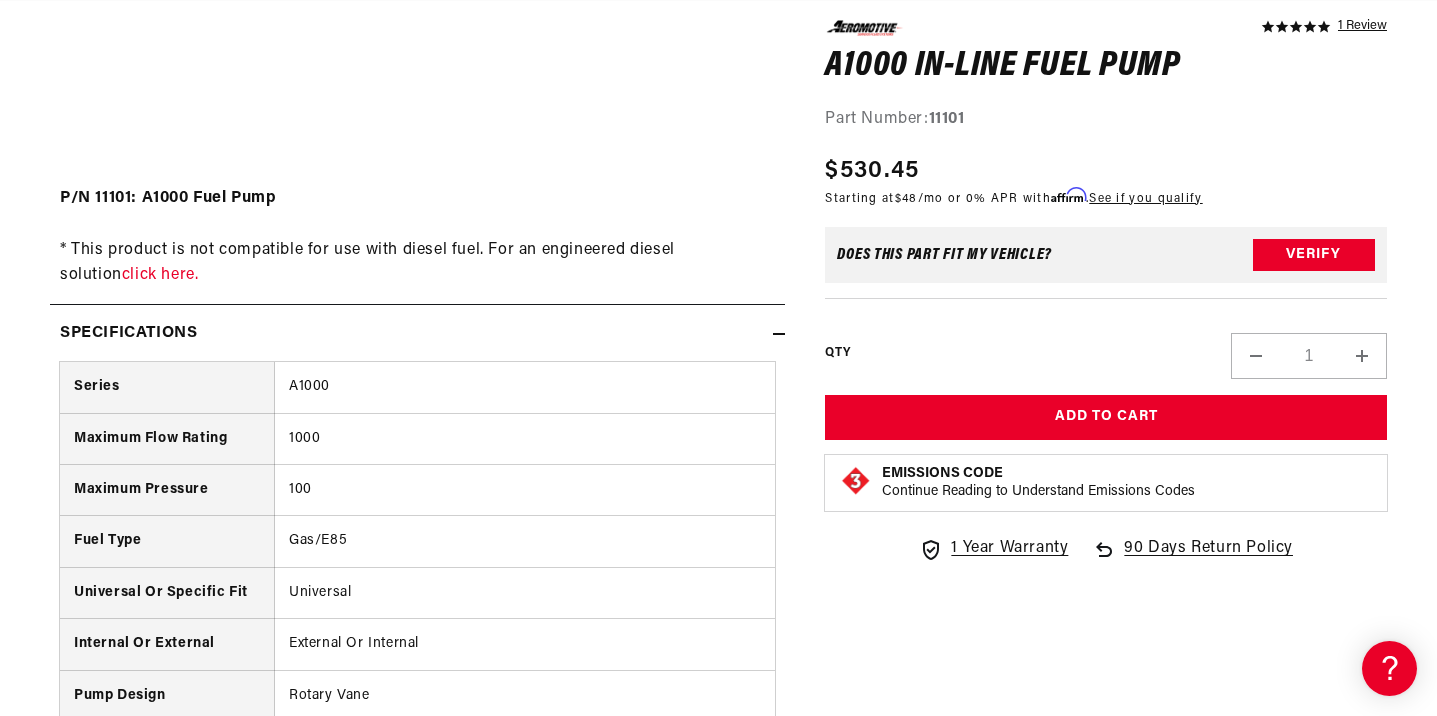 scroll, scrollTop: 0, scrollLeft: 587, axis: horizontal 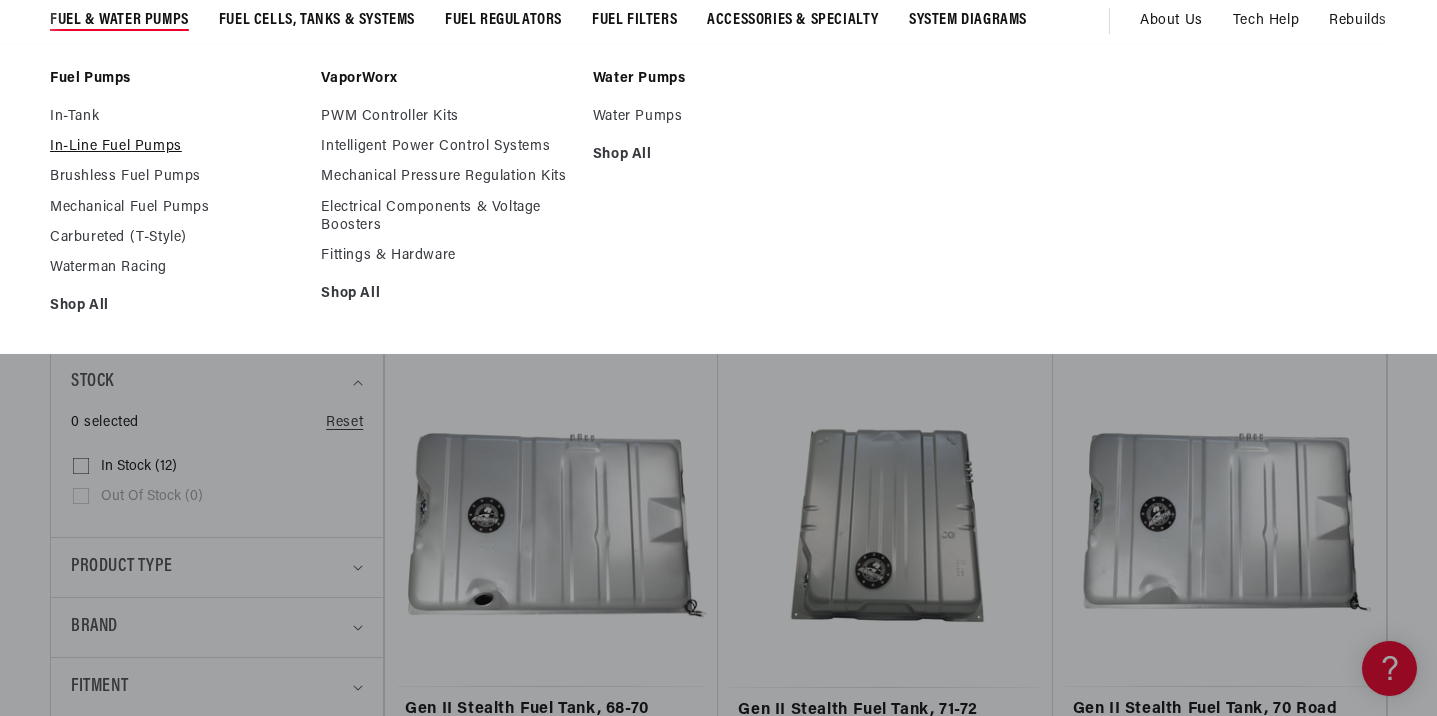 click on "In-Line Fuel Pumps" at bounding box center [175, 147] 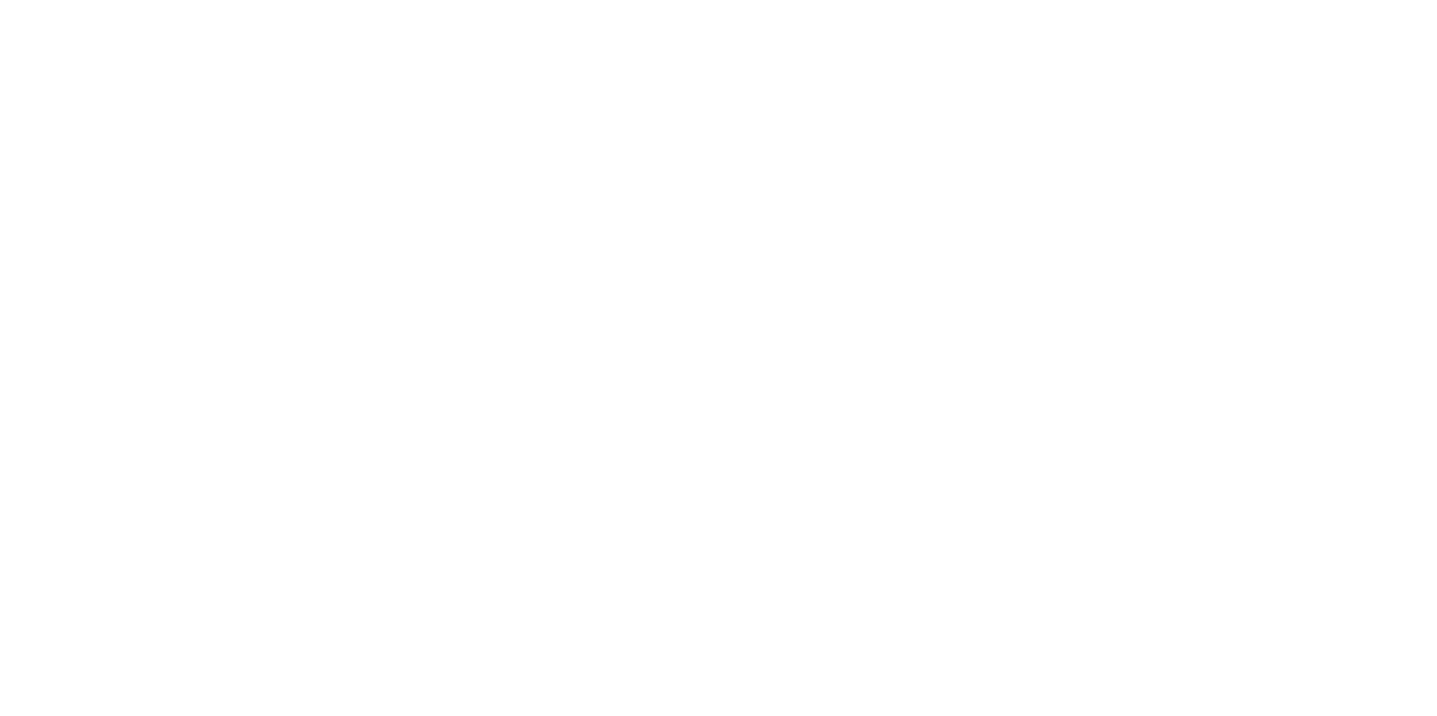 scroll, scrollTop: 0, scrollLeft: 0, axis: both 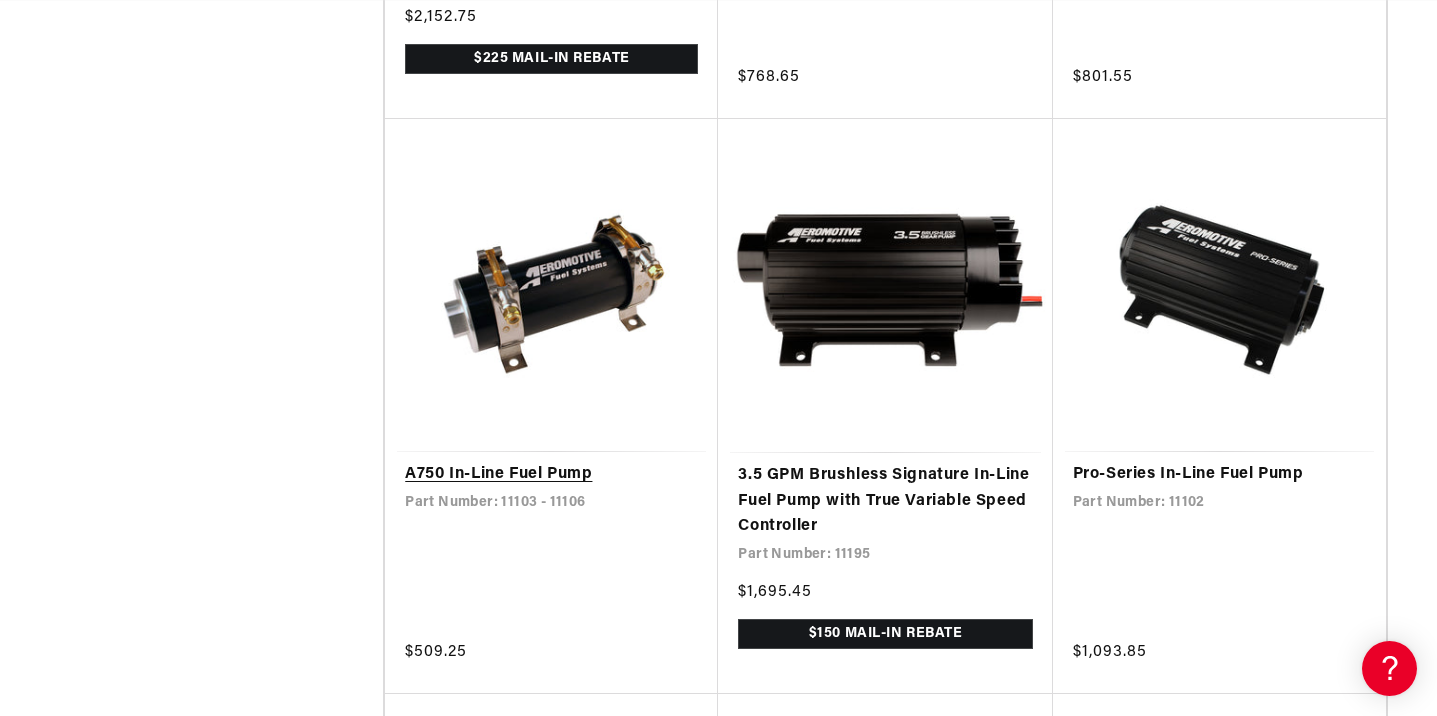 click on "A750 In-Line Fuel Pump" at bounding box center (551, 475) 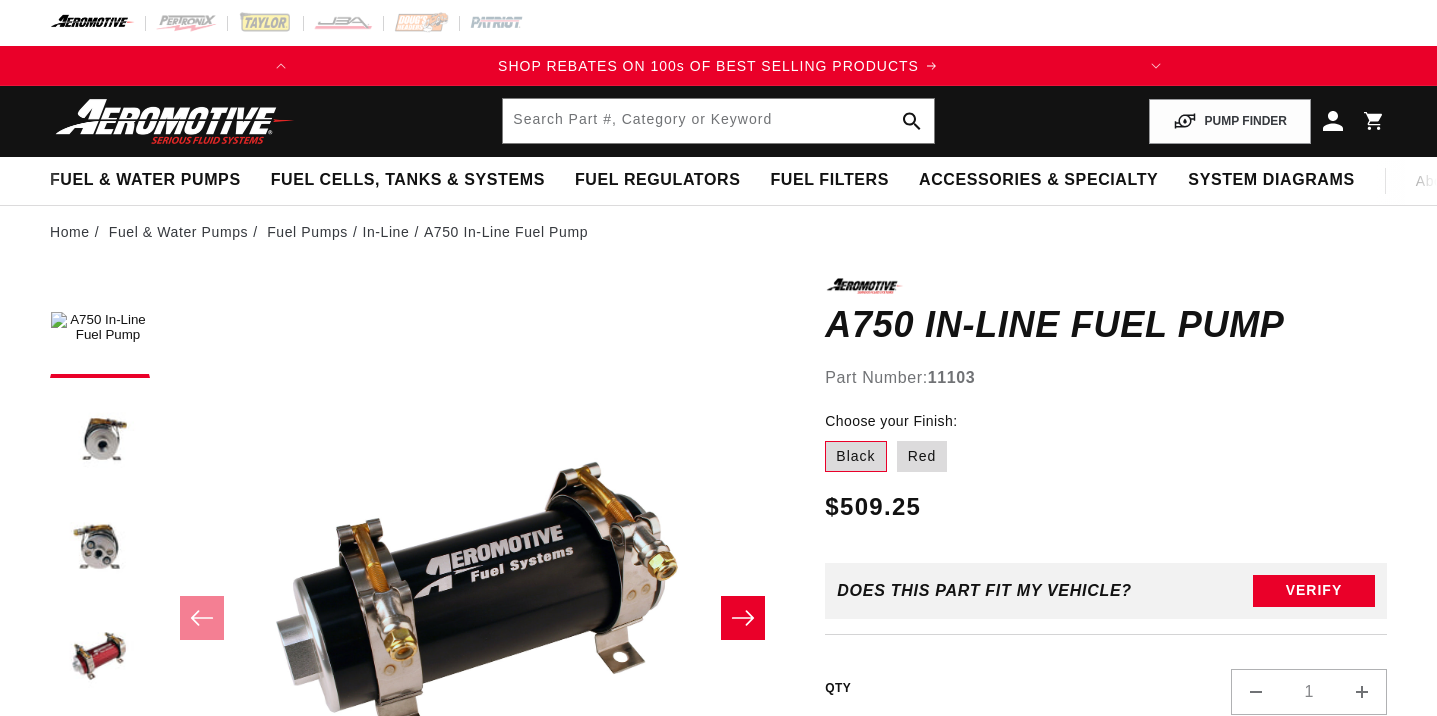 scroll, scrollTop: 0, scrollLeft: 0, axis: both 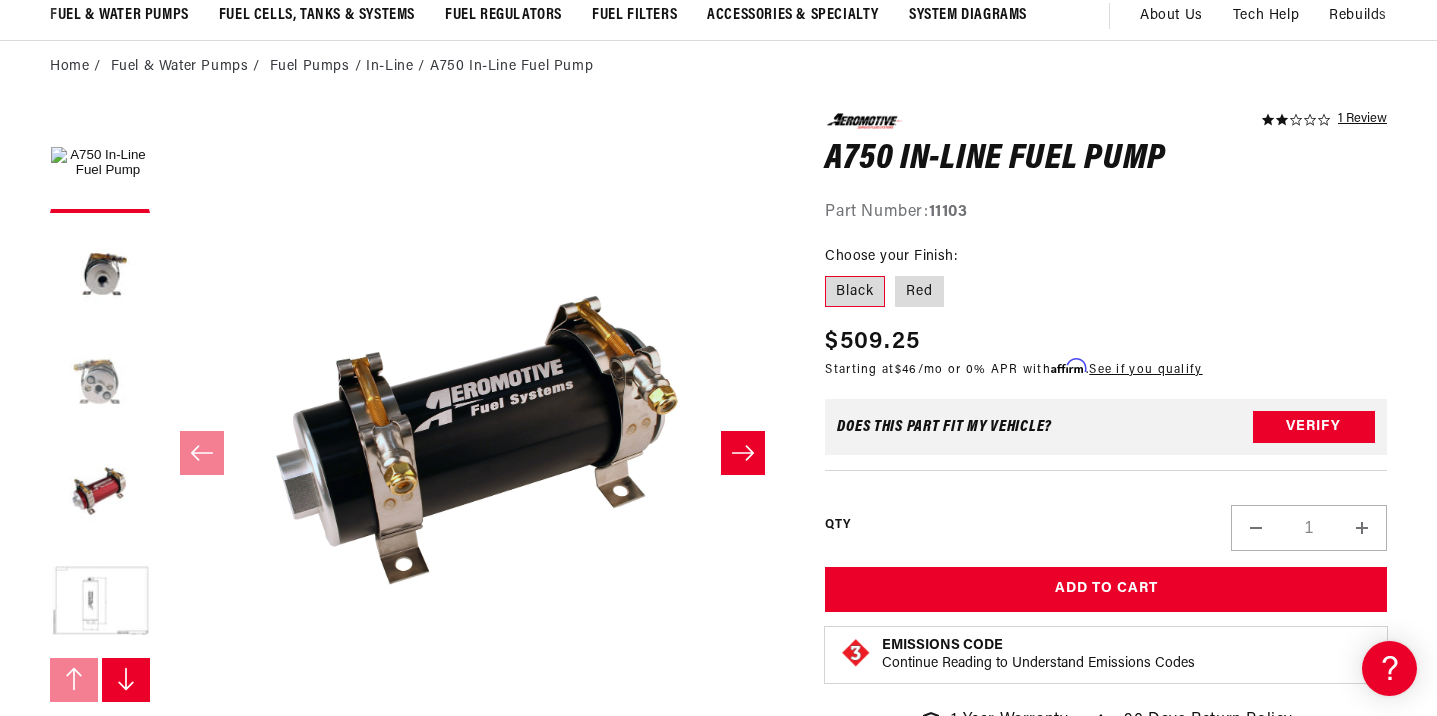 click at bounding box center (100, 383) 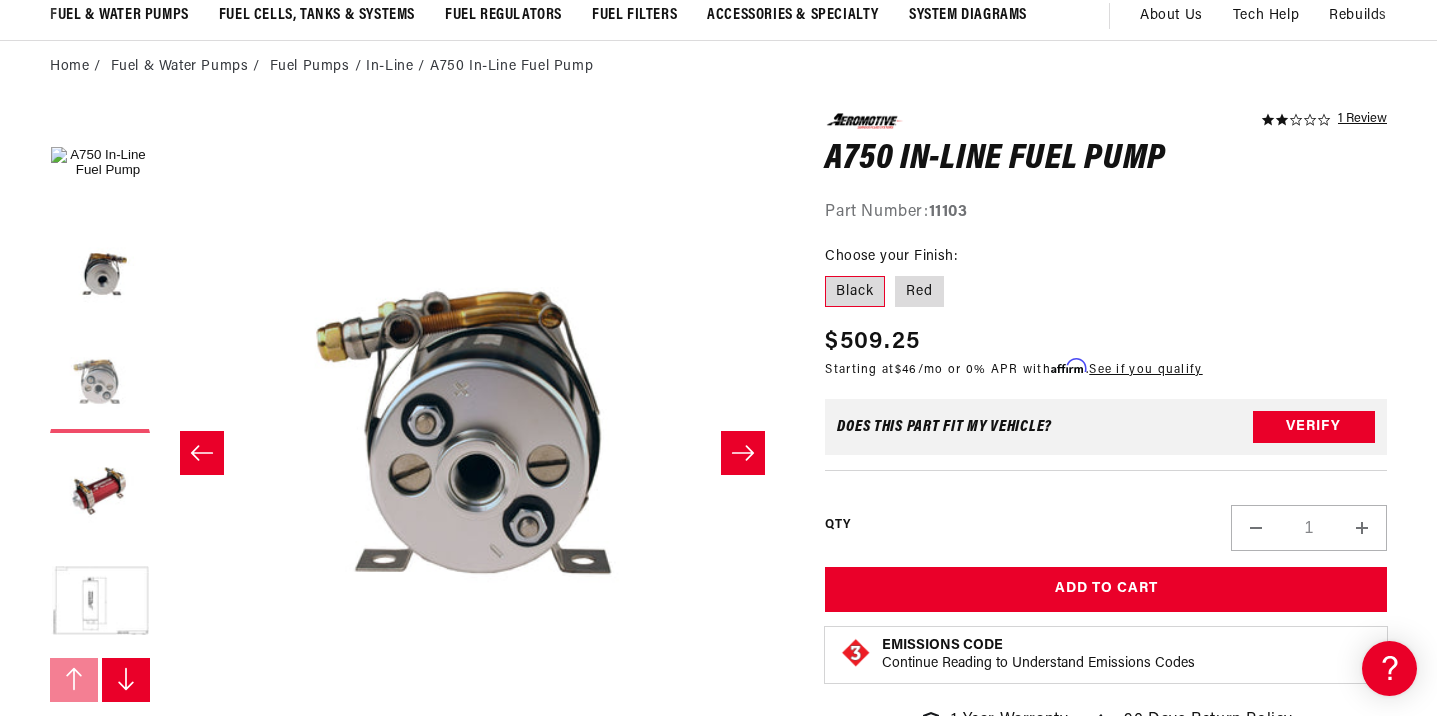 scroll, scrollTop: 1, scrollLeft: 1250, axis: both 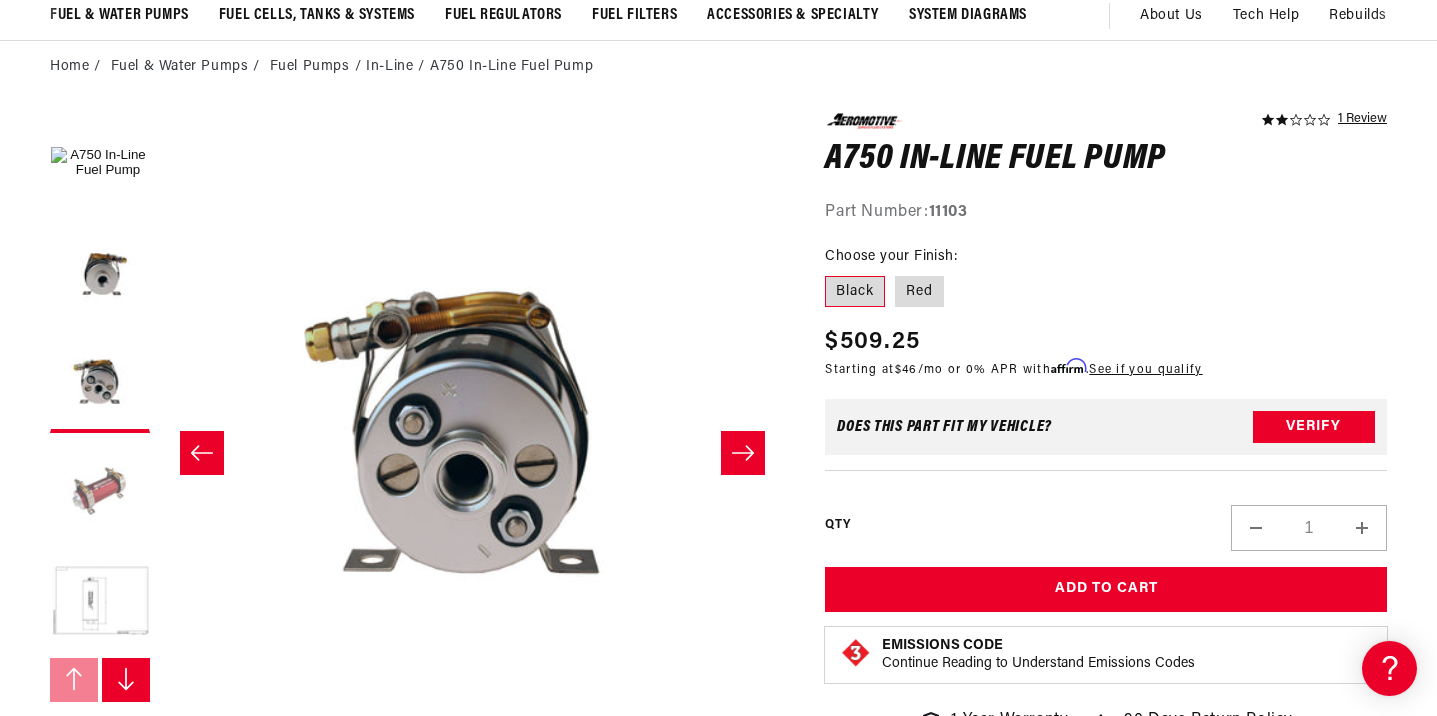 click at bounding box center (100, 493) 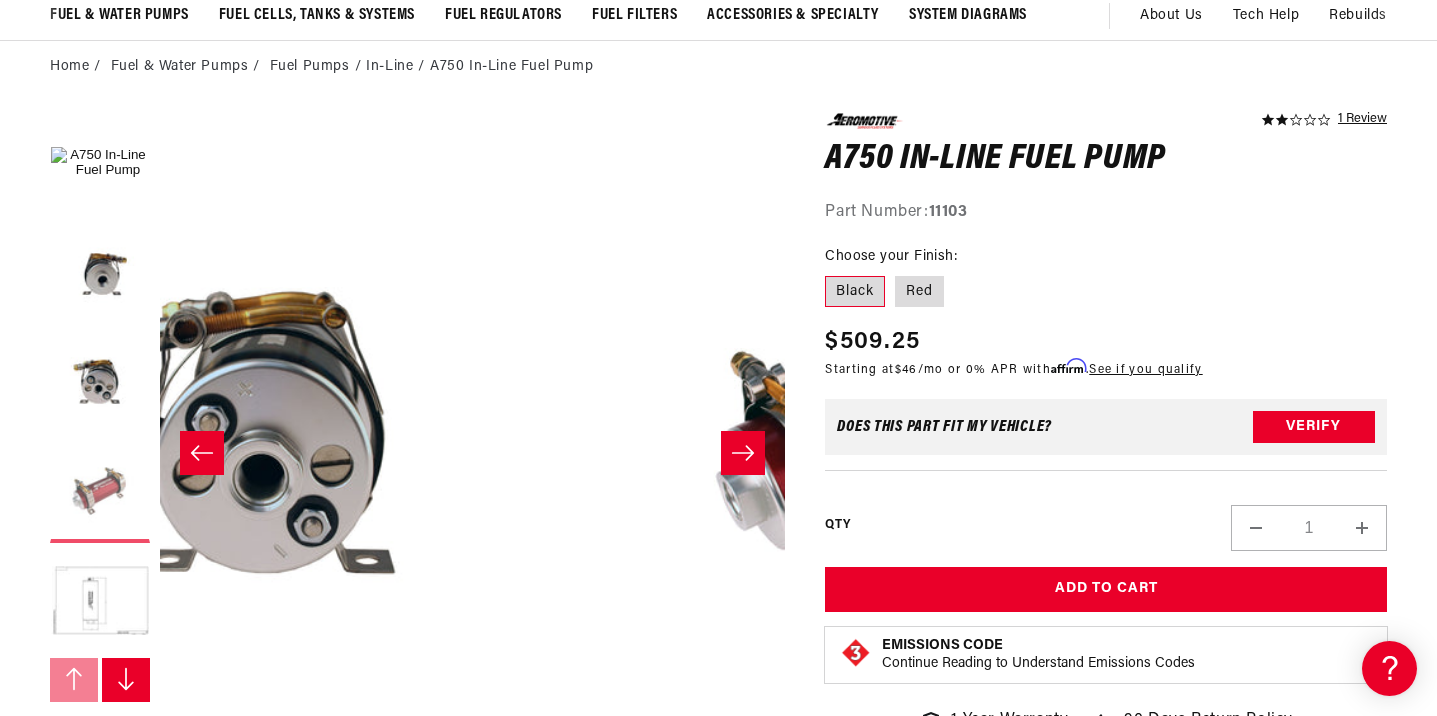 scroll, scrollTop: 1, scrollLeft: 1820, axis: both 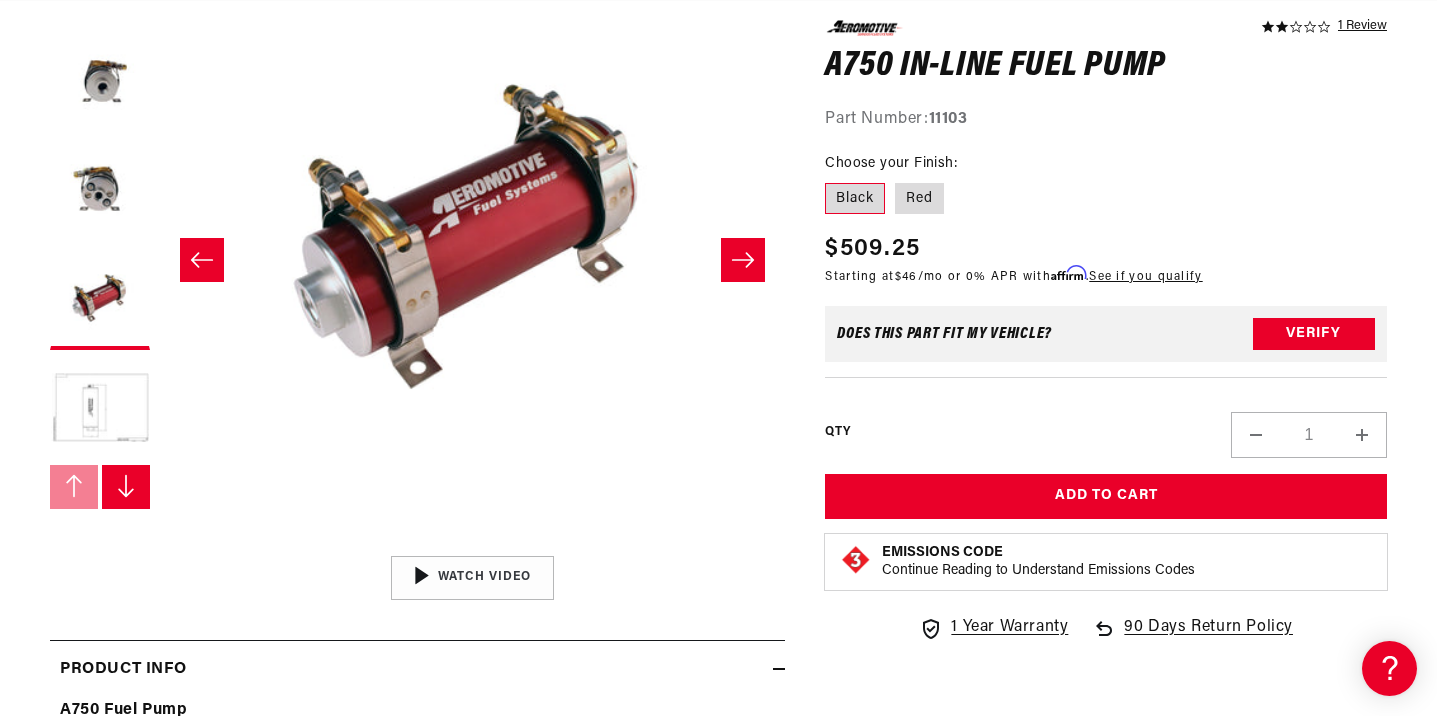click on "Black" at bounding box center (855, 198) 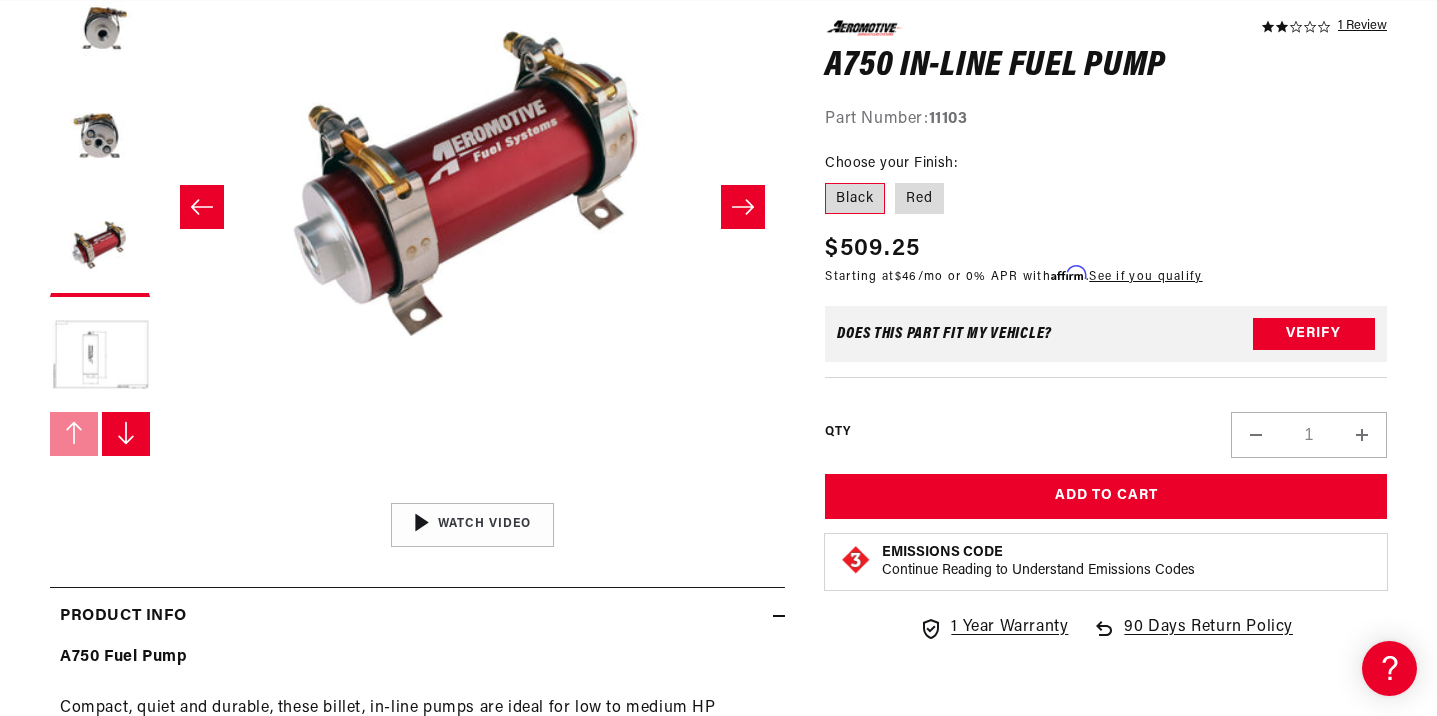 scroll, scrollTop: 512, scrollLeft: 0, axis: vertical 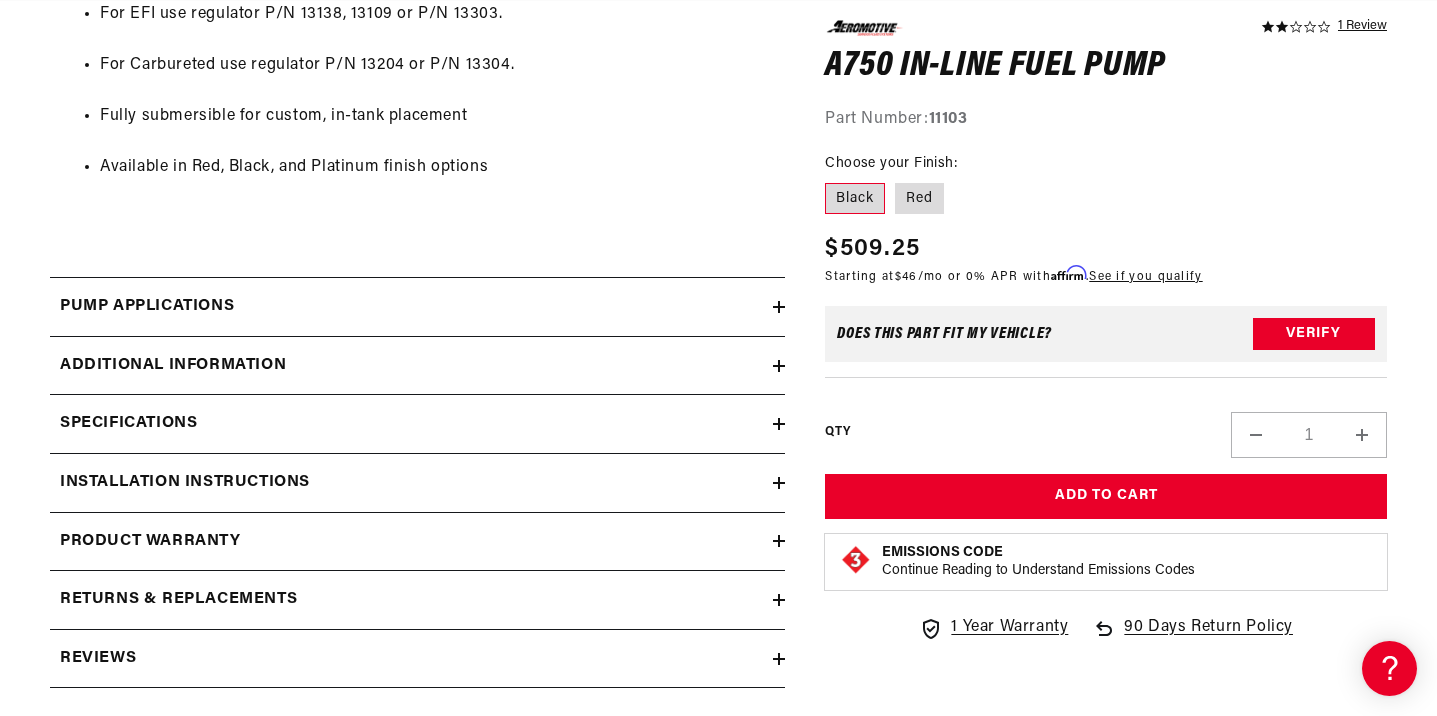 click 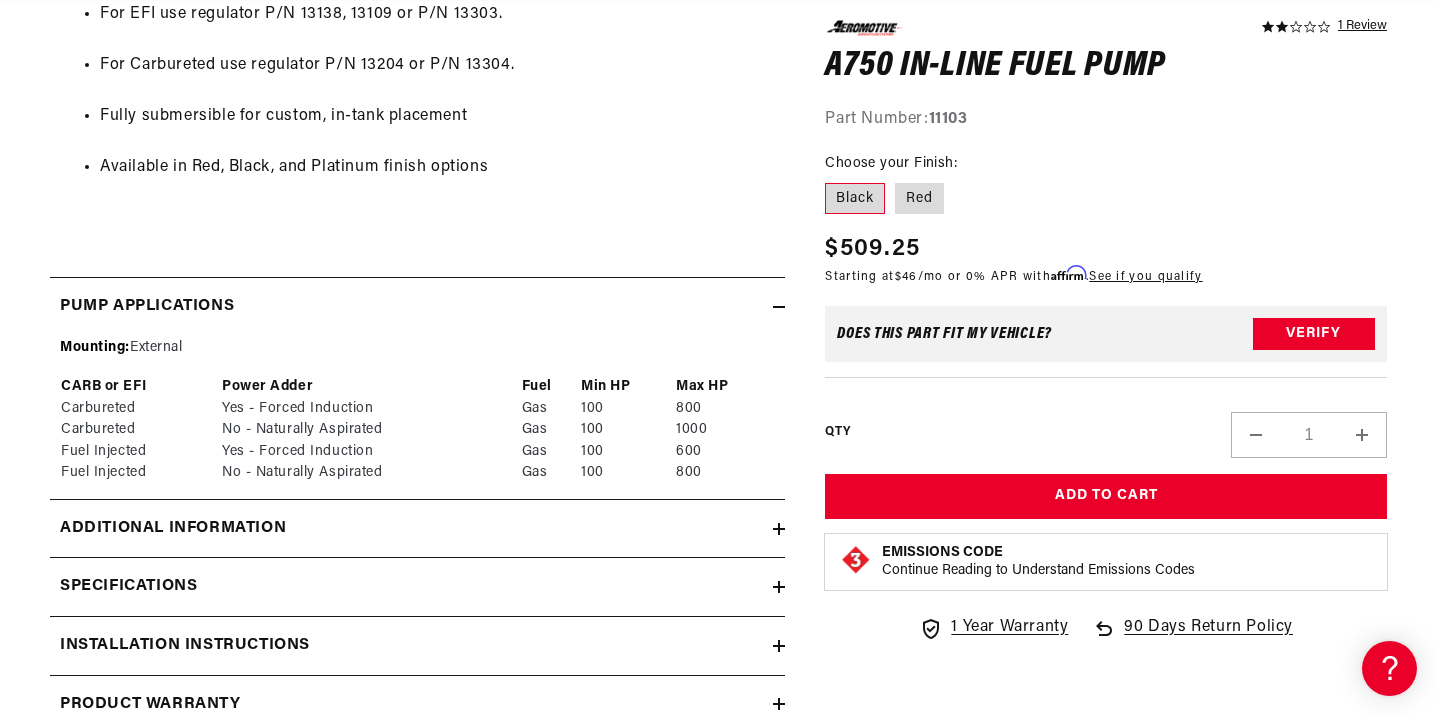 click 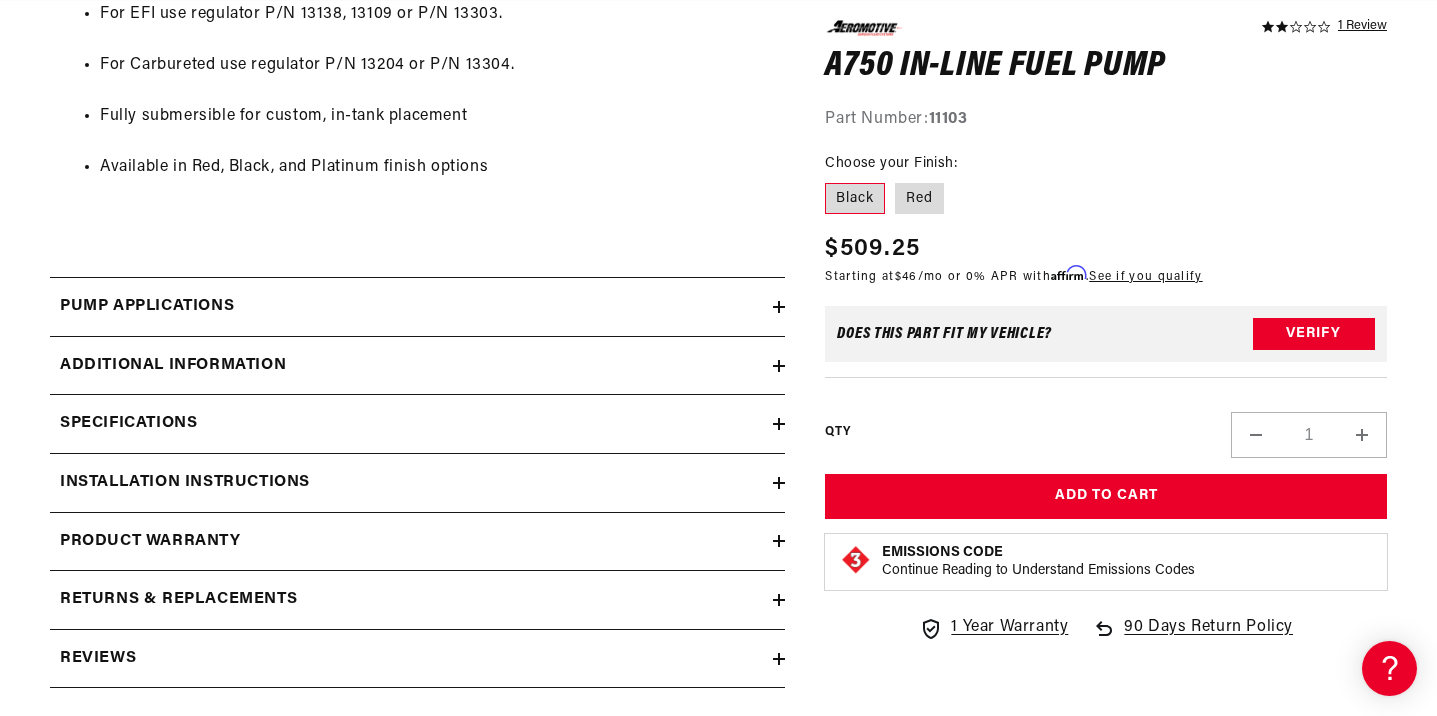 click 